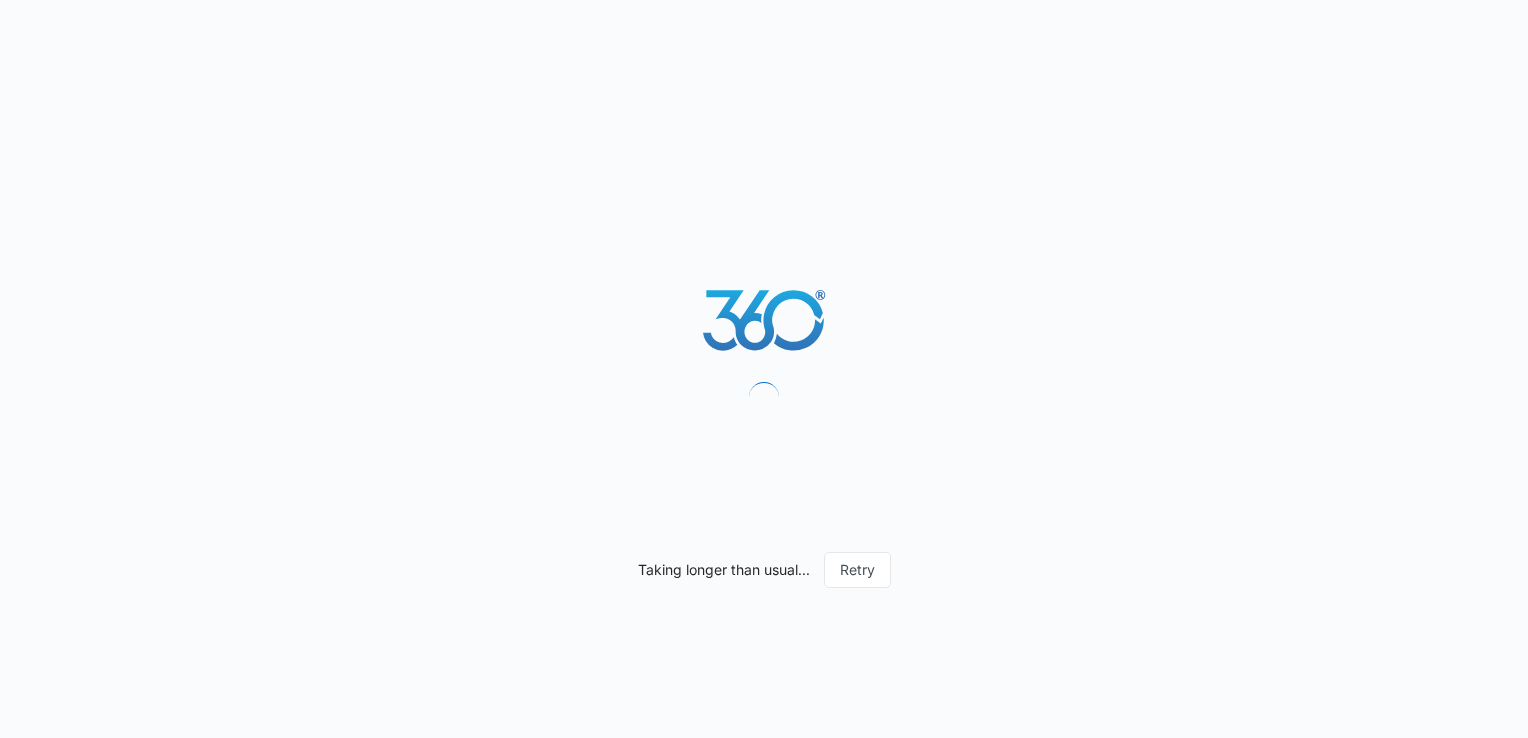 scroll, scrollTop: 0, scrollLeft: 0, axis: both 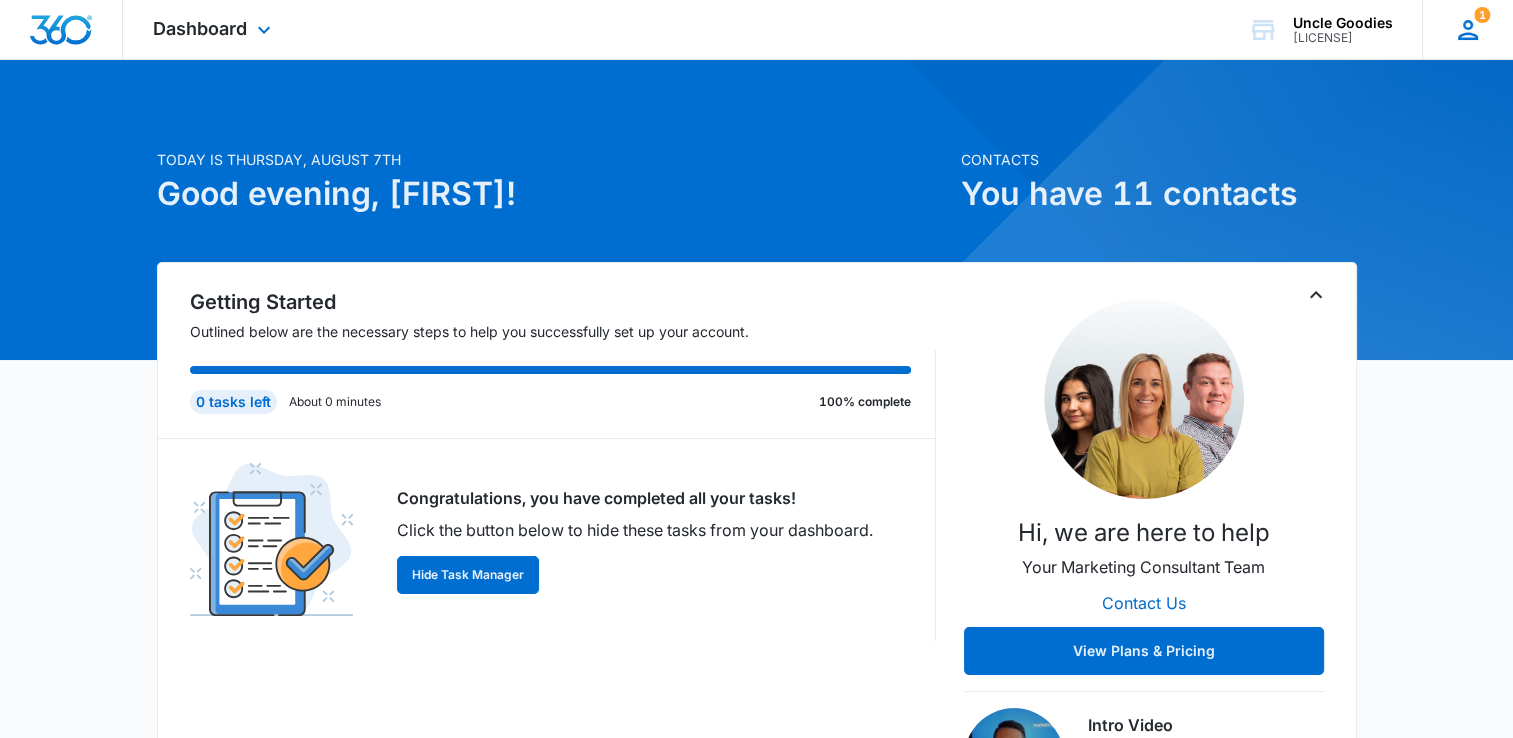 click 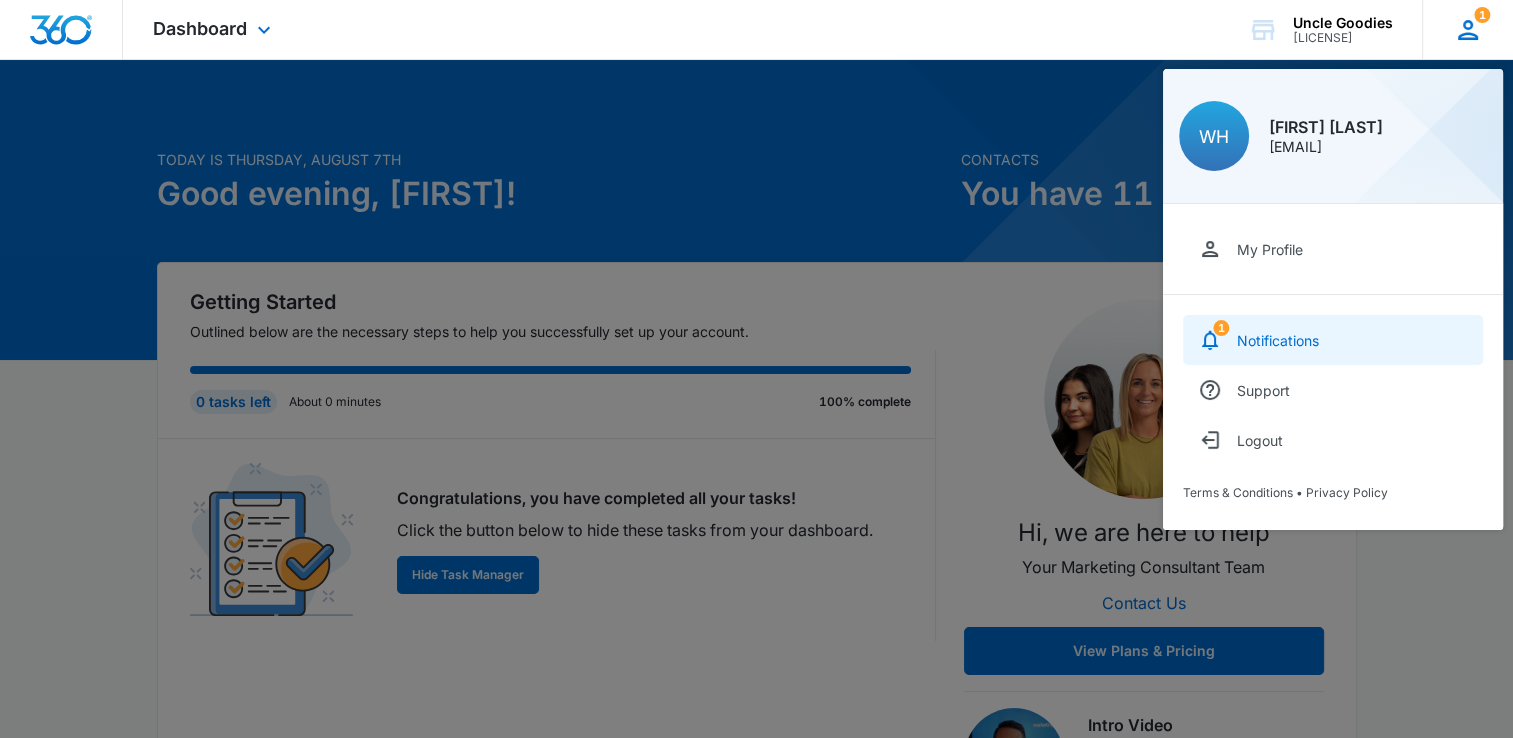 click on "1 Notifications" at bounding box center [1333, 340] 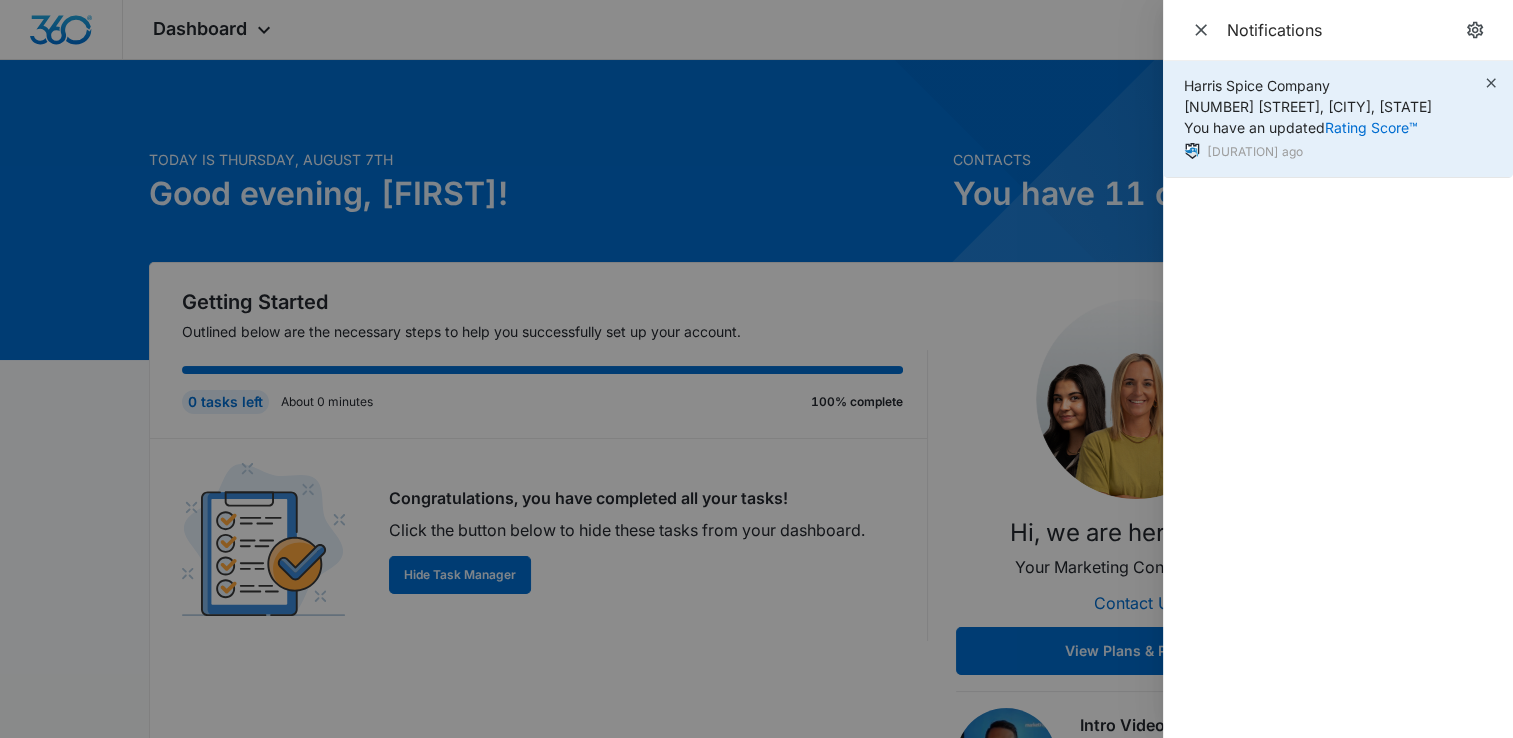 click on "Harris Spice Company 2250 Cambridge Hill Ct, Atlanta, GA You have an updated  Rating Score™" at bounding box center [1308, 106] 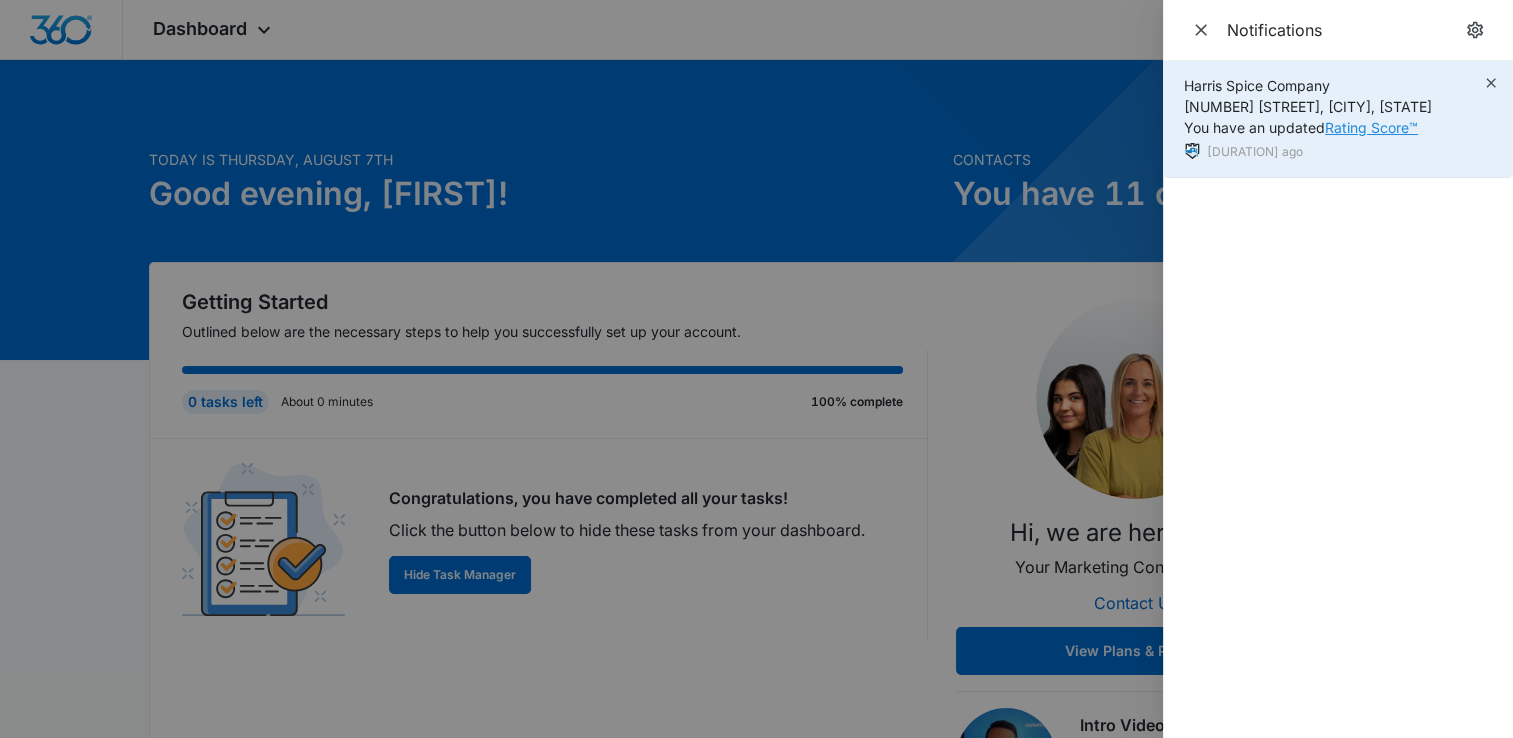 click on "Rating Score™" at bounding box center (1371, 127) 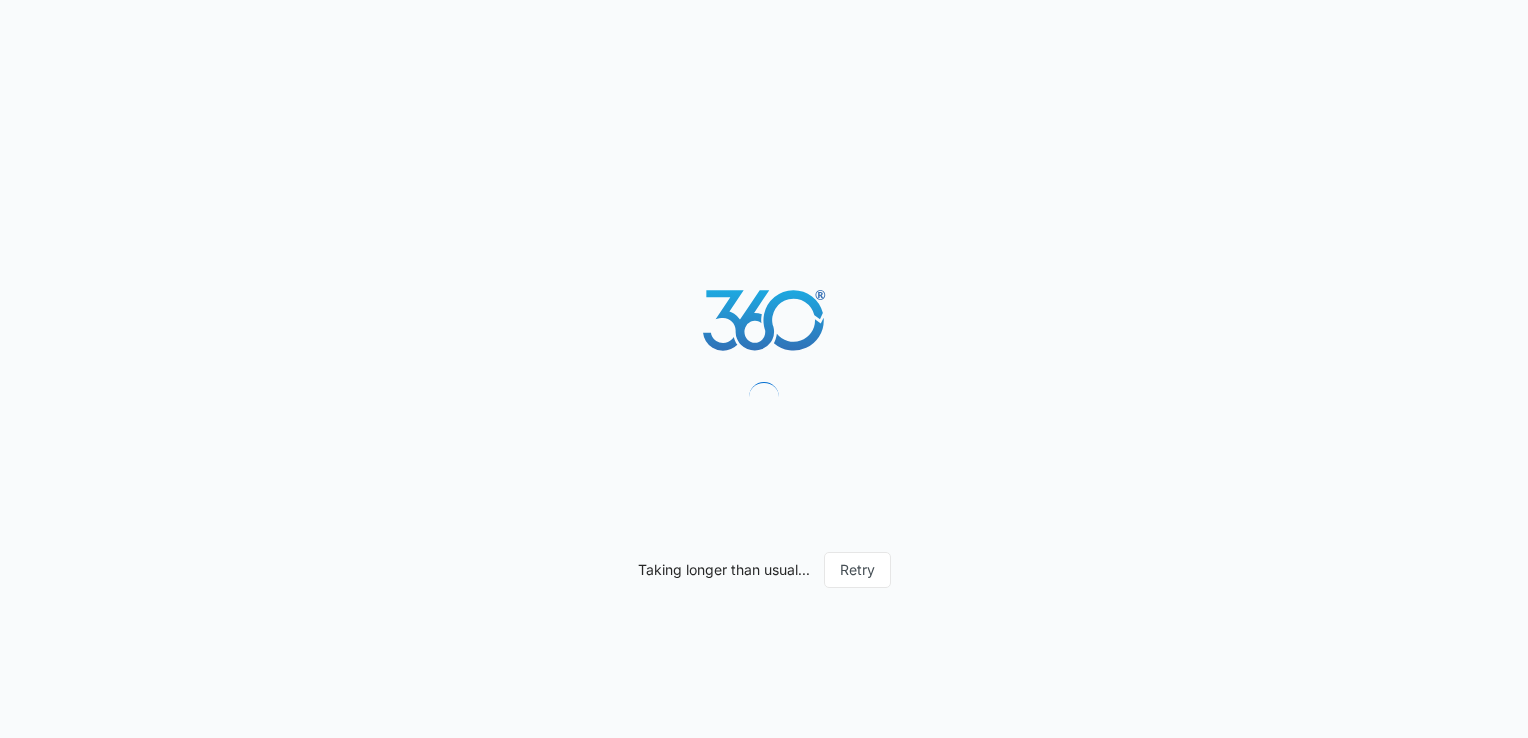 scroll, scrollTop: 0, scrollLeft: 0, axis: both 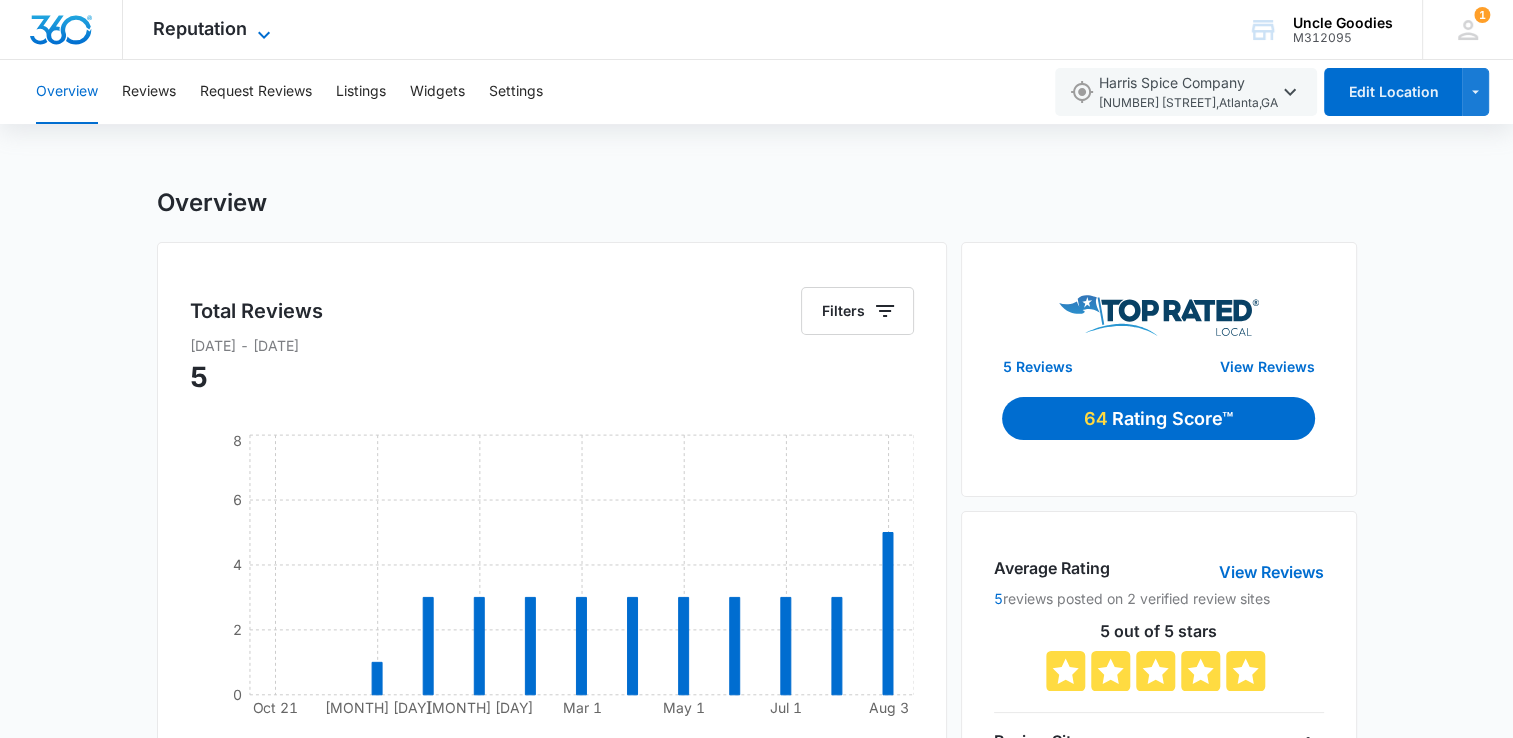 click on "Reputation" at bounding box center (200, 28) 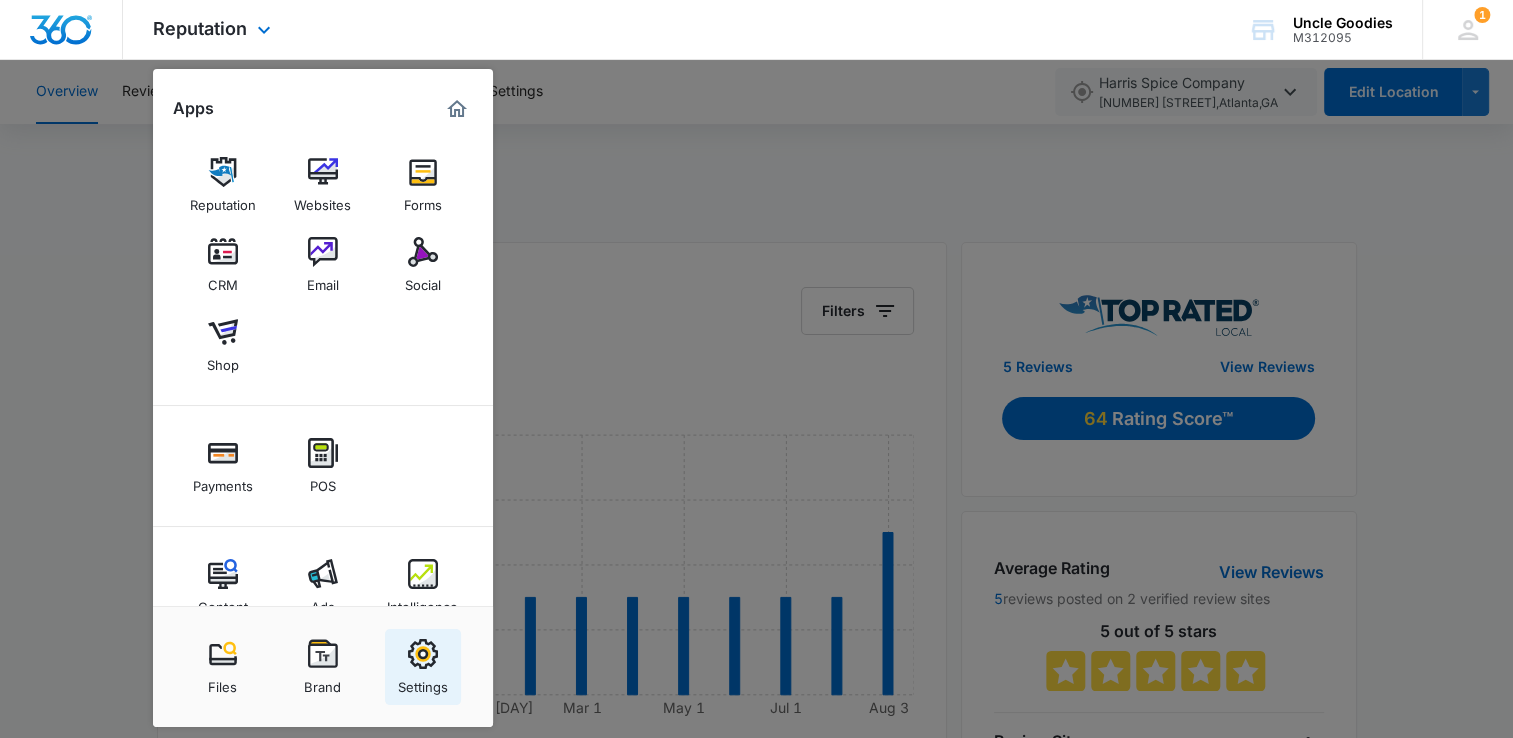 click at bounding box center [423, 654] 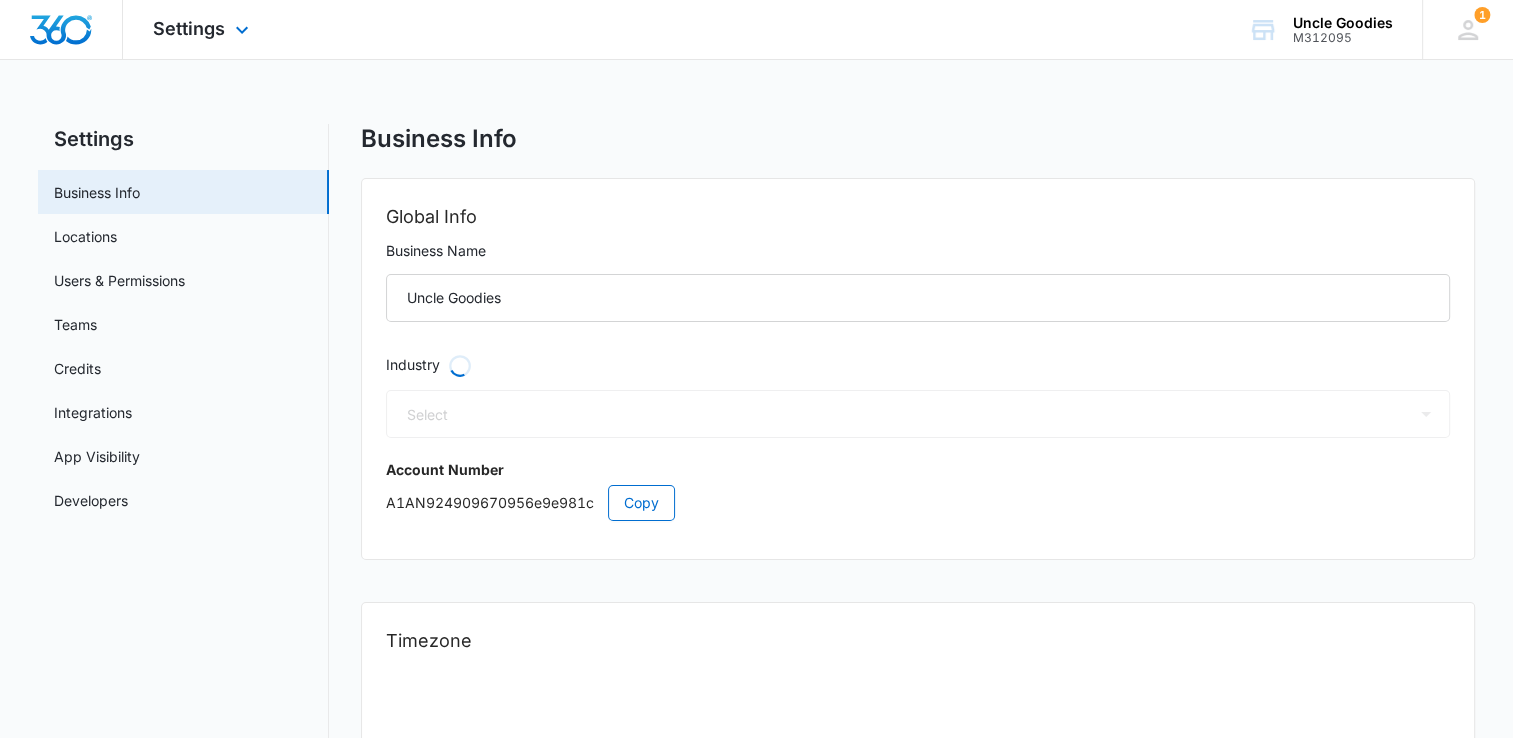 select on "45" 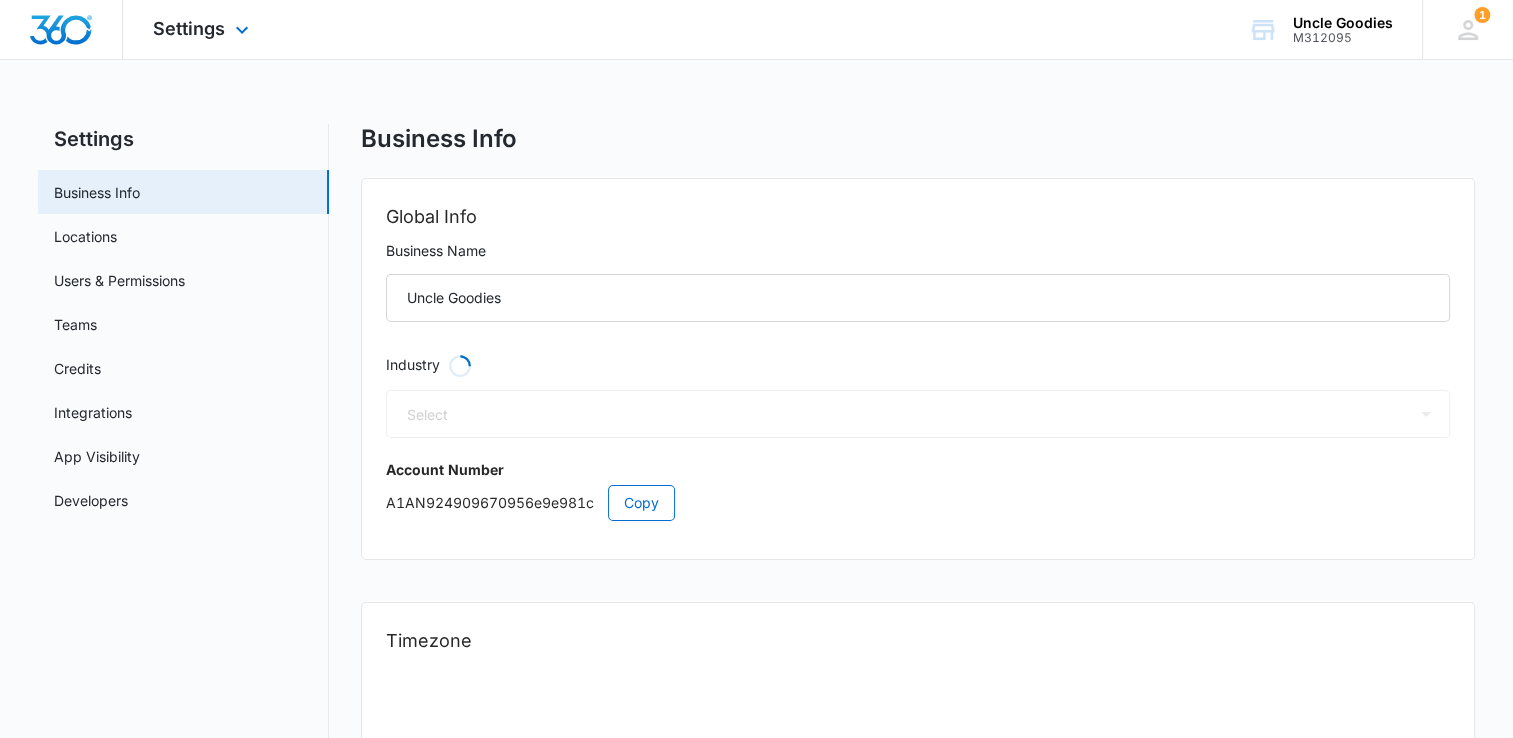select on "US" 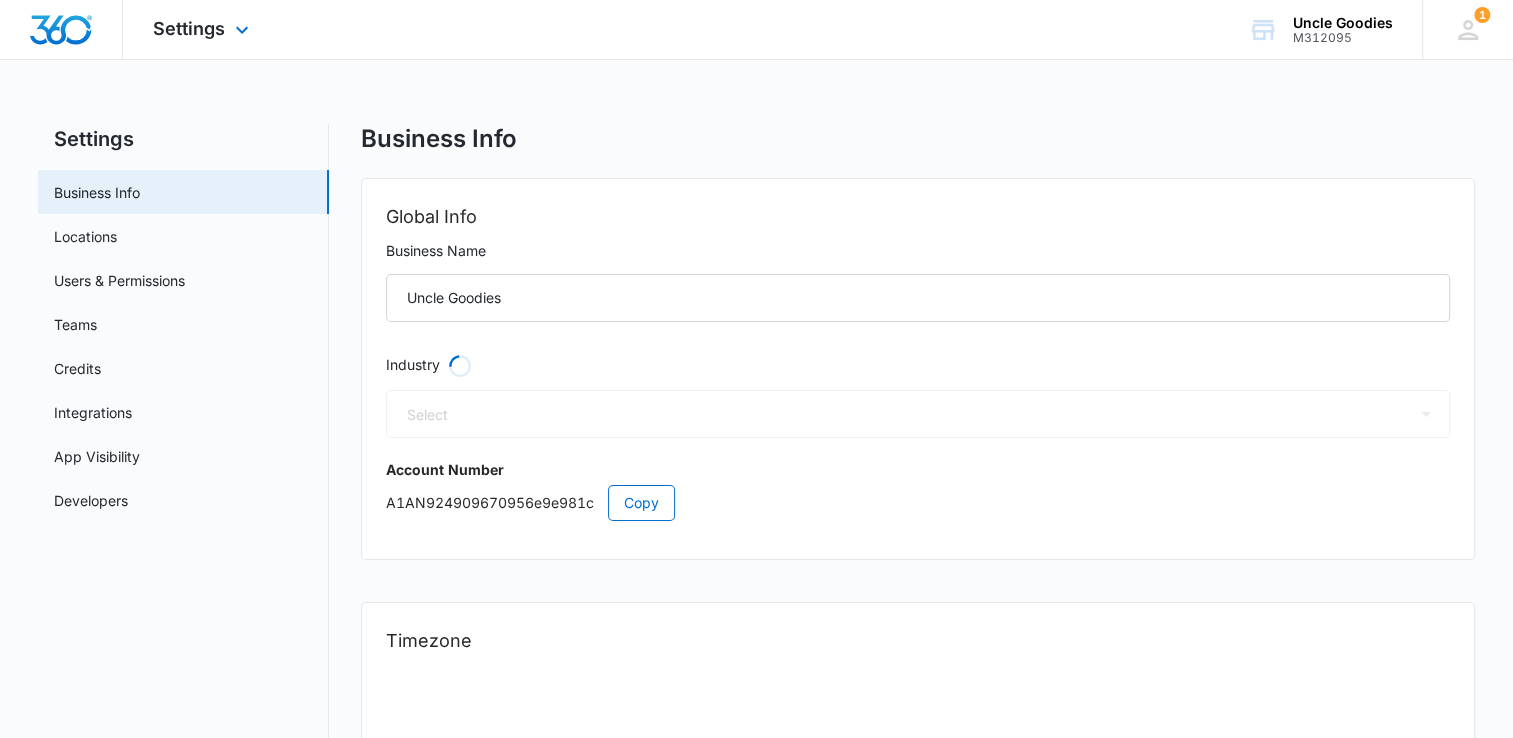 select on "America/Denver" 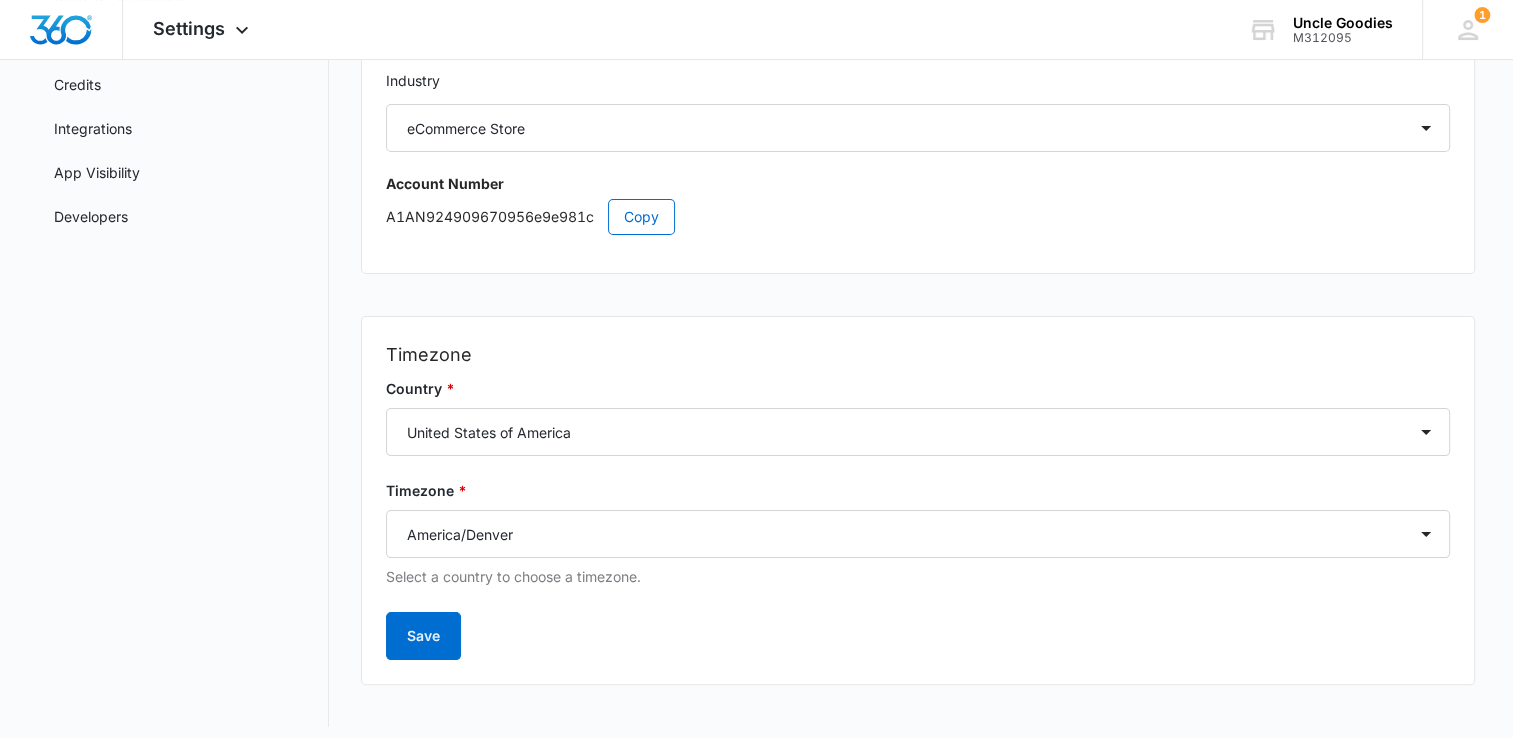scroll, scrollTop: 296, scrollLeft: 0, axis: vertical 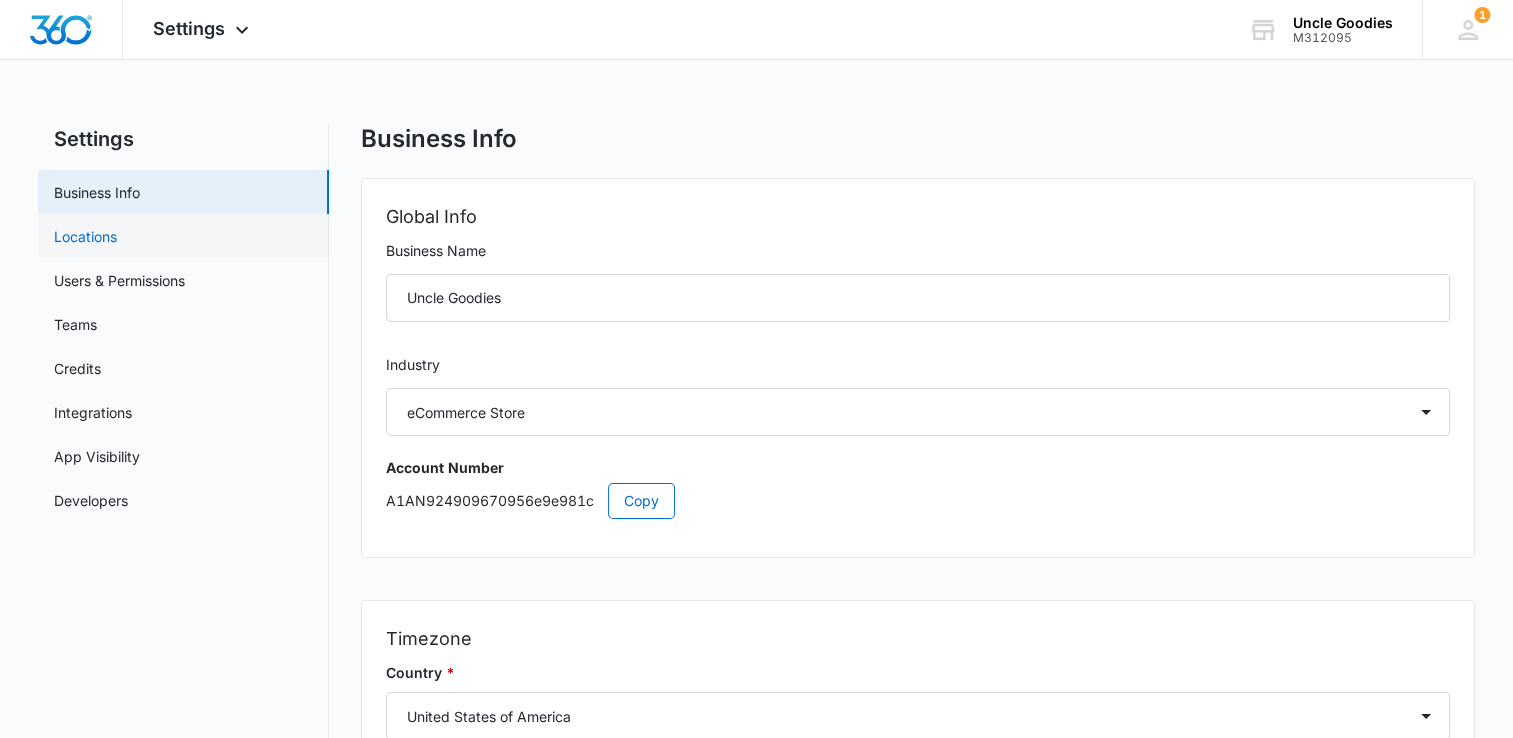 click on "Locations" at bounding box center [85, 236] 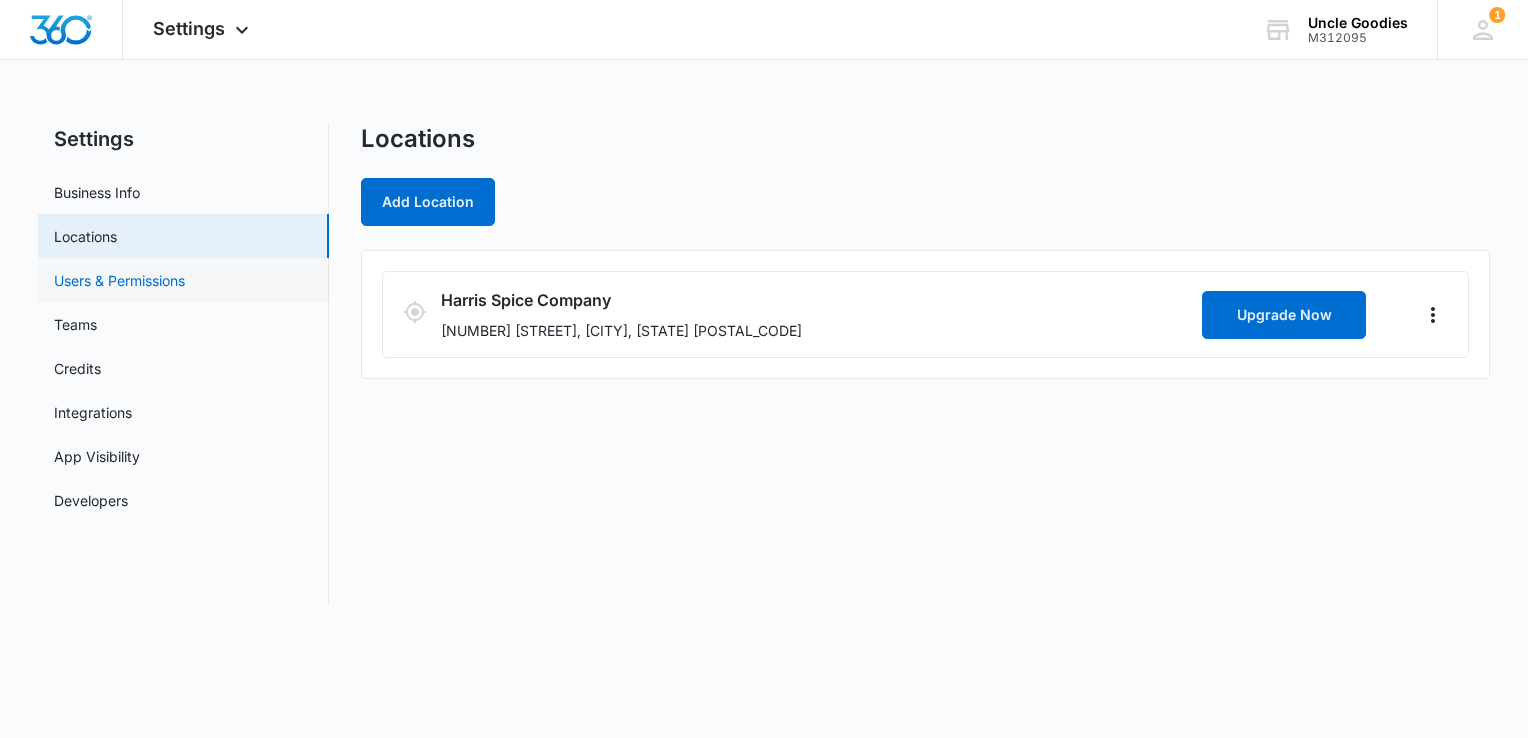 click on "Users & Permissions" at bounding box center (119, 280) 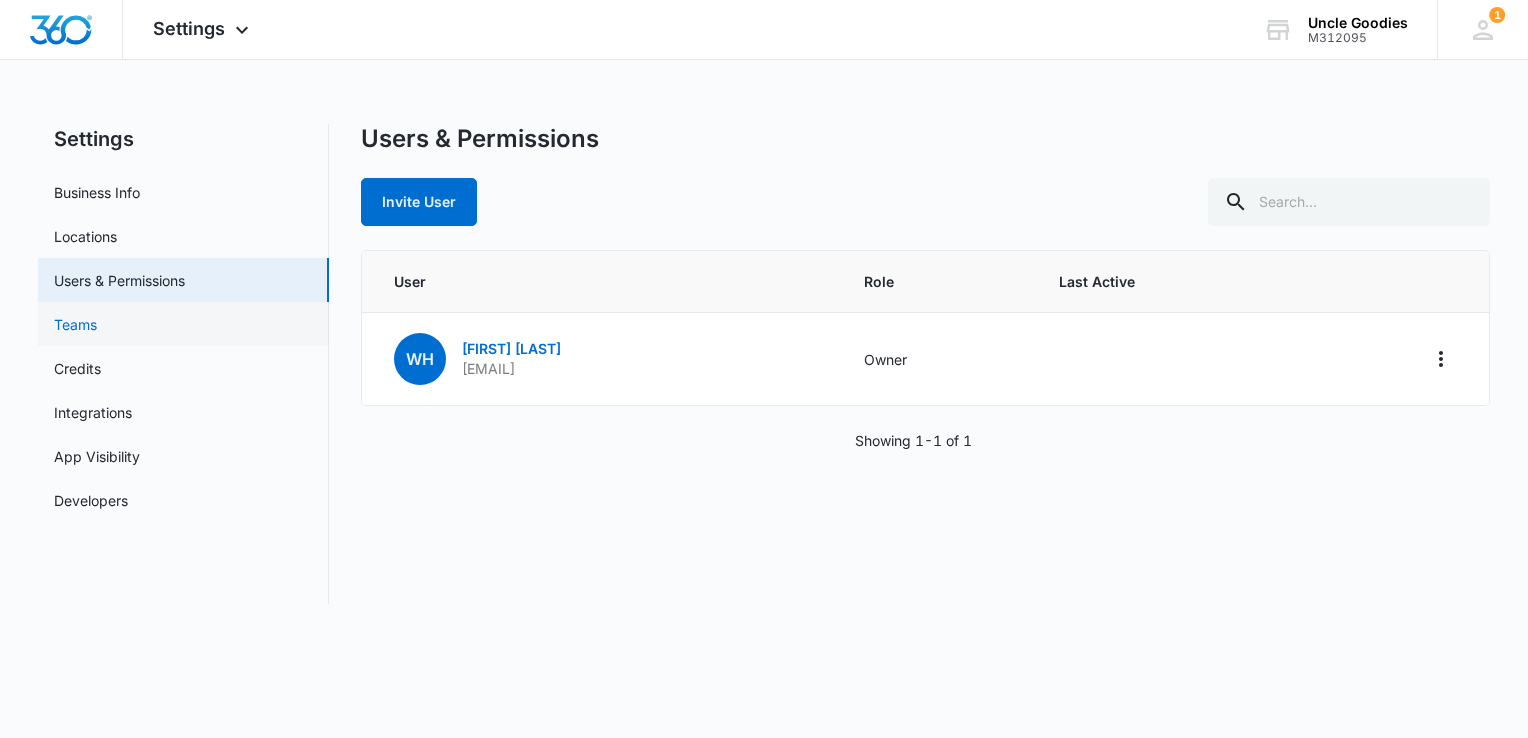 click on "Teams" at bounding box center (75, 324) 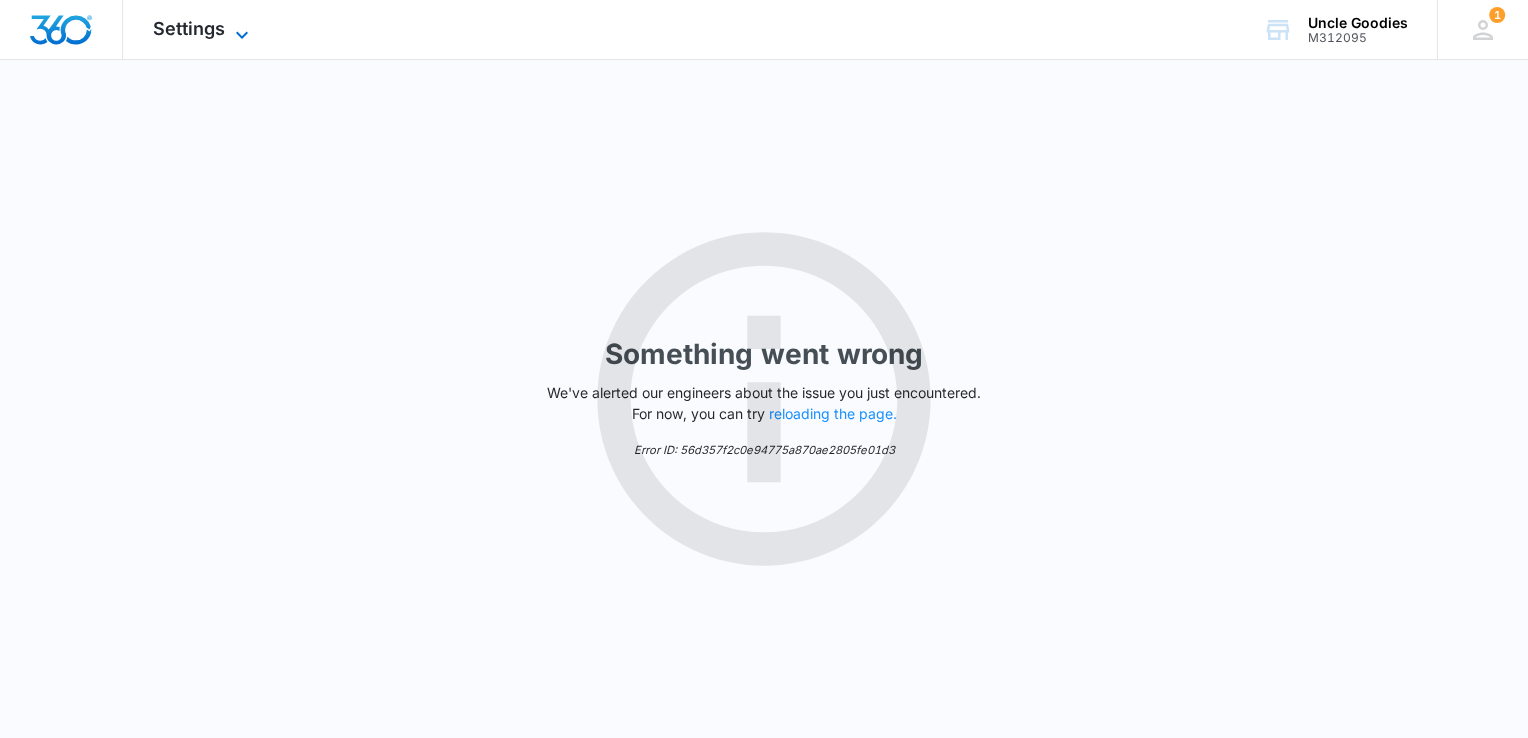 click on "Settings" at bounding box center (189, 28) 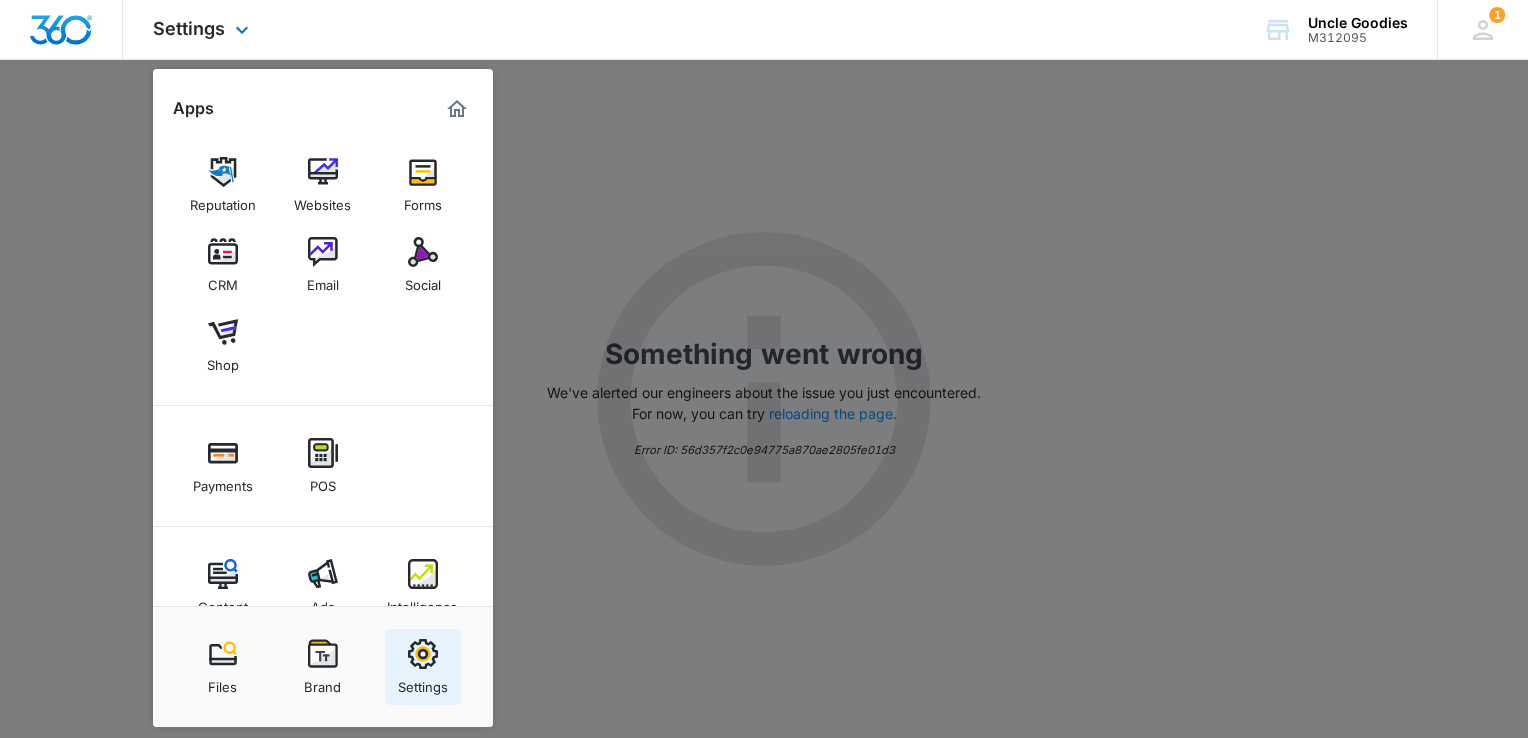 click on "Settings" at bounding box center (423, 682) 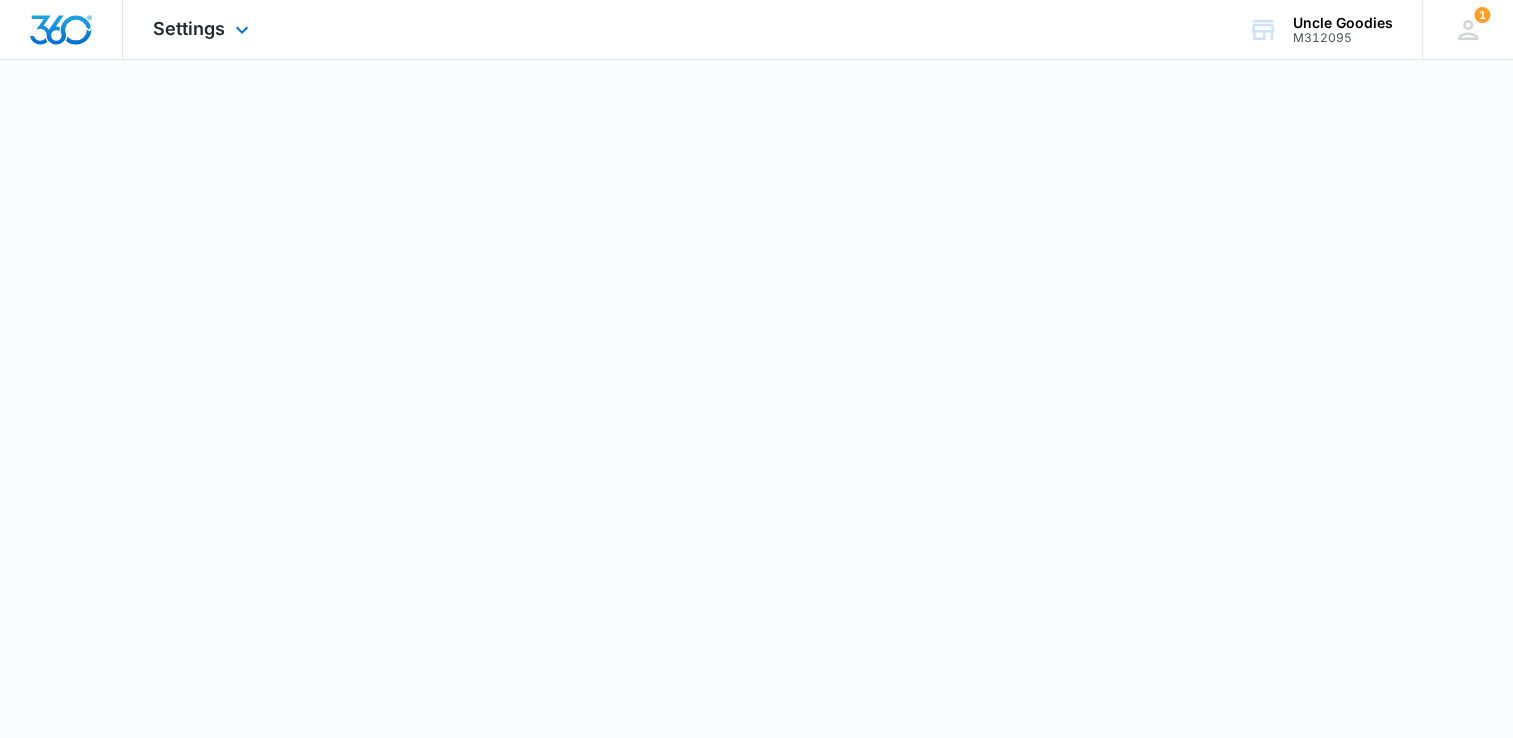 select on "45" 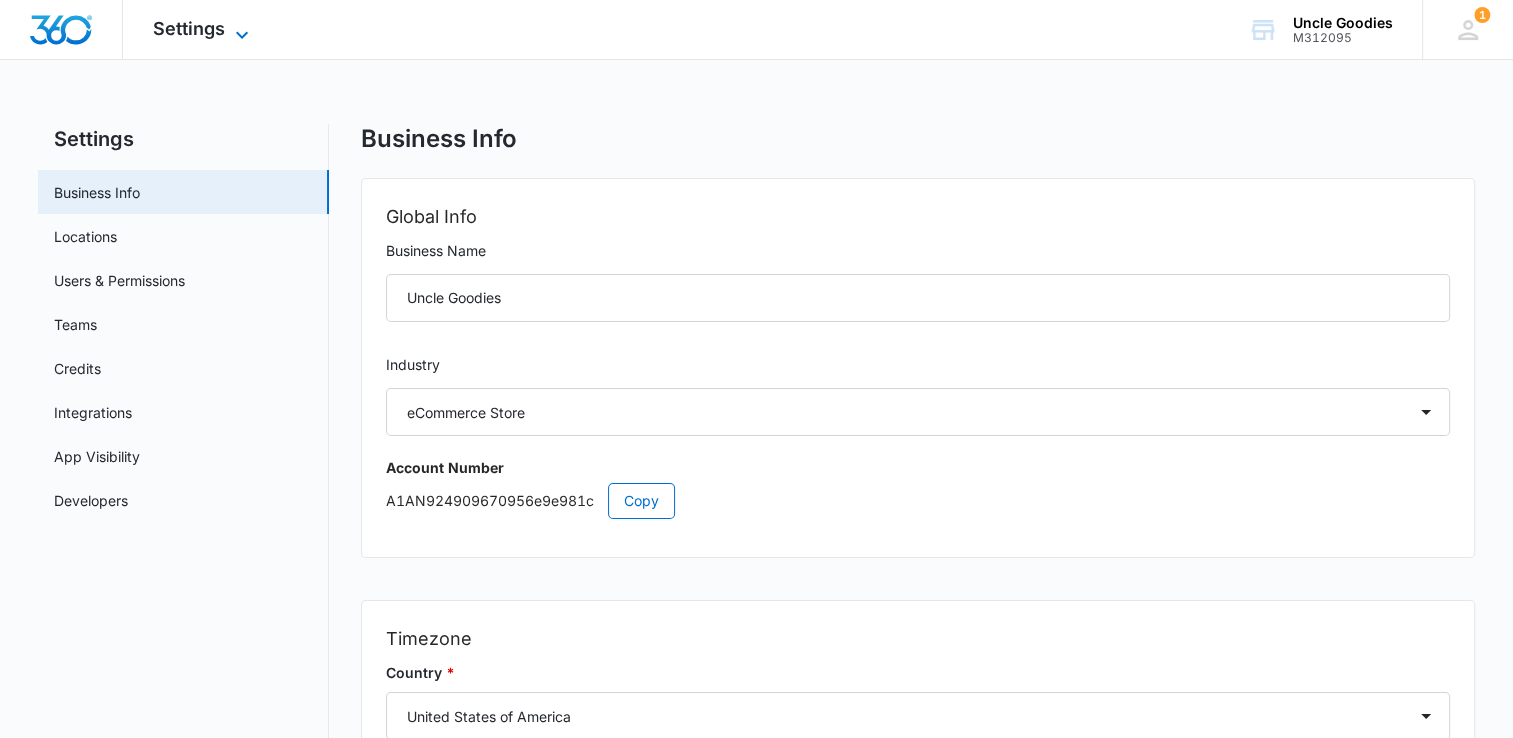 click 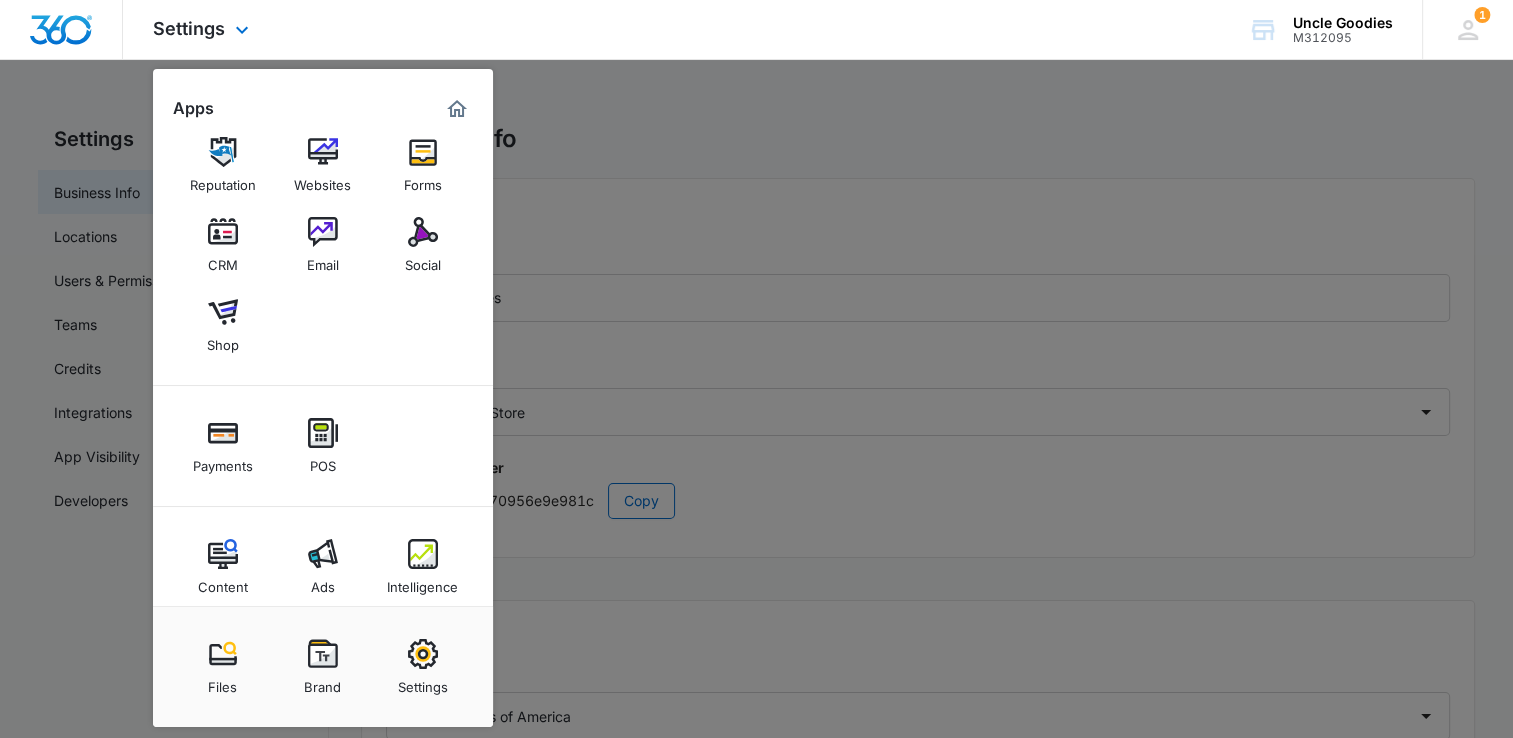 scroll, scrollTop: 40, scrollLeft: 0, axis: vertical 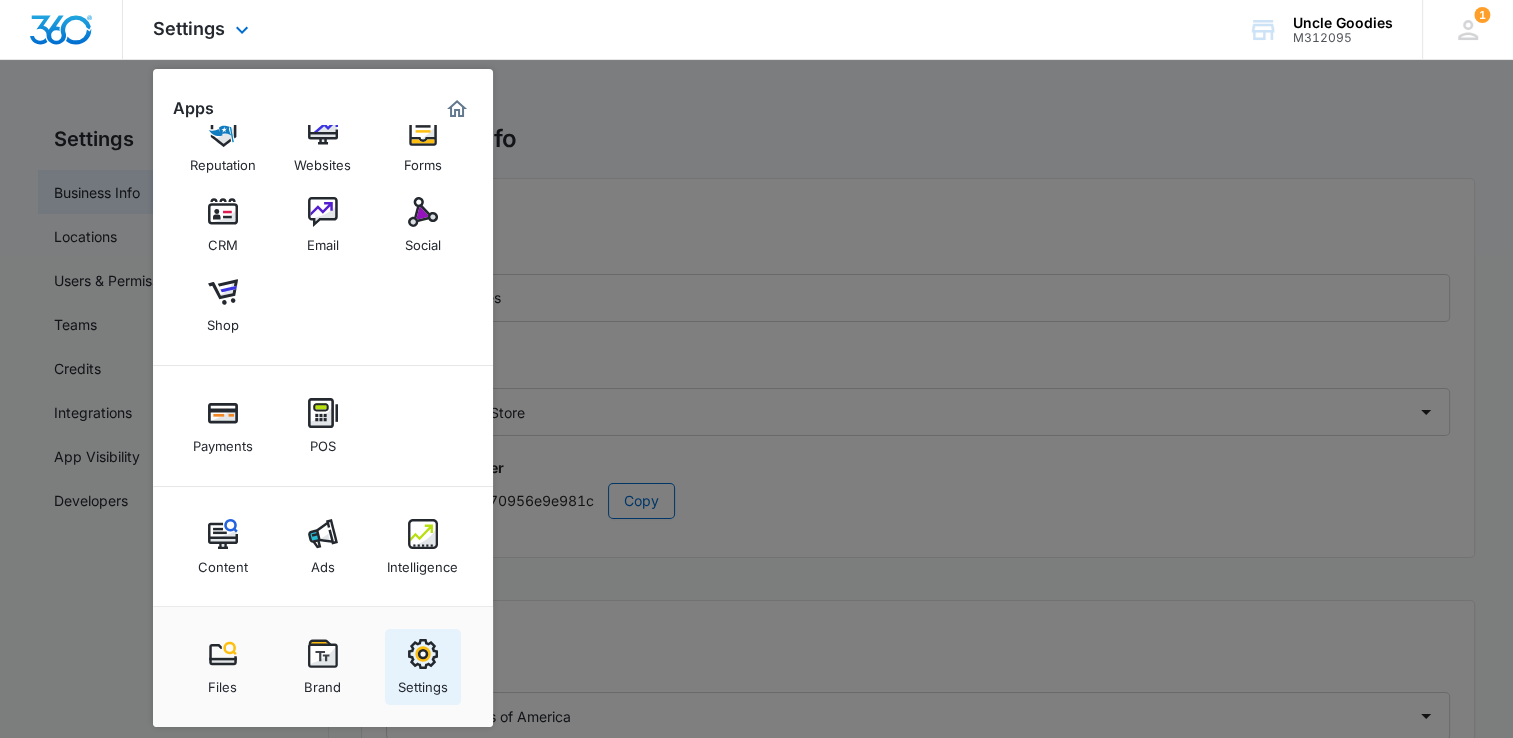click at bounding box center (423, 654) 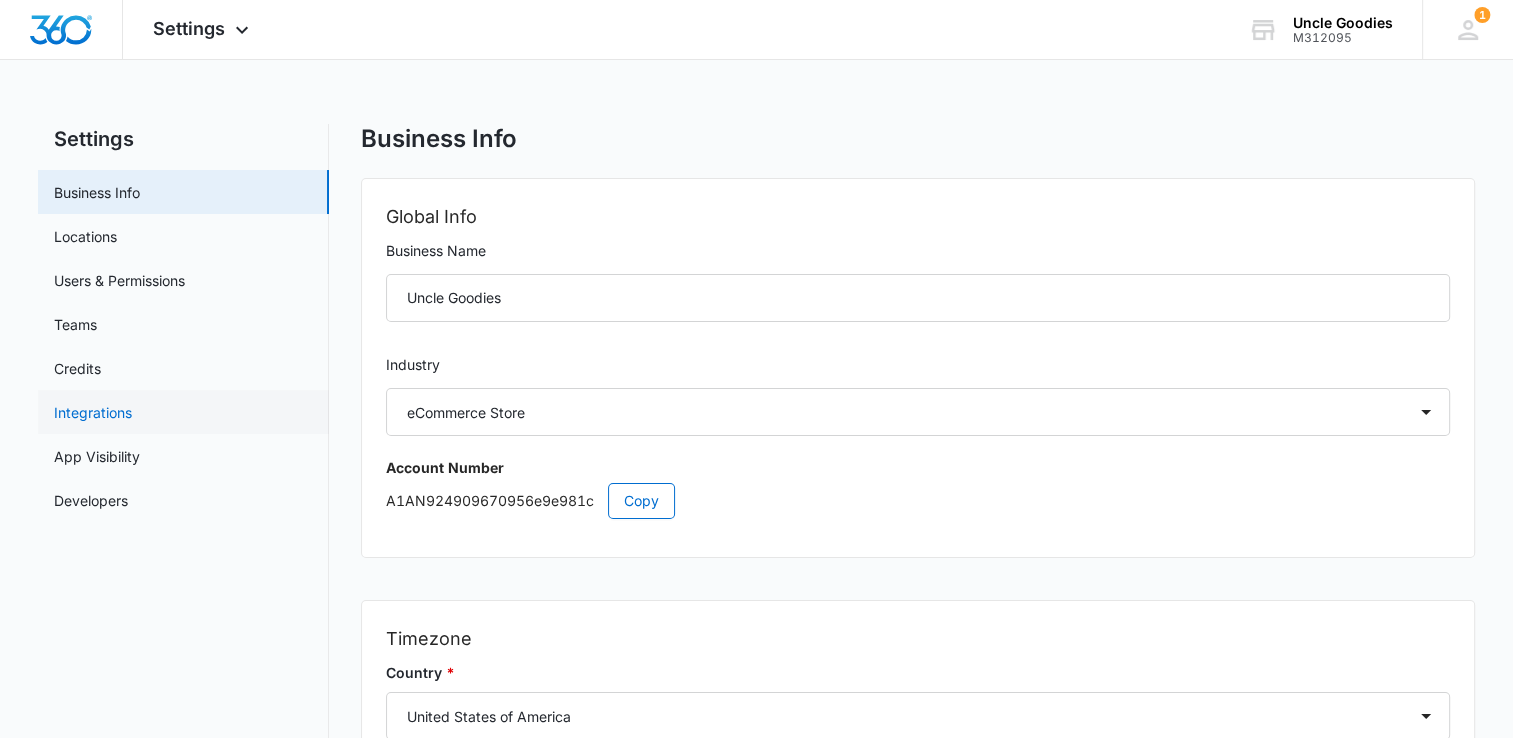click on "Integrations" at bounding box center [93, 412] 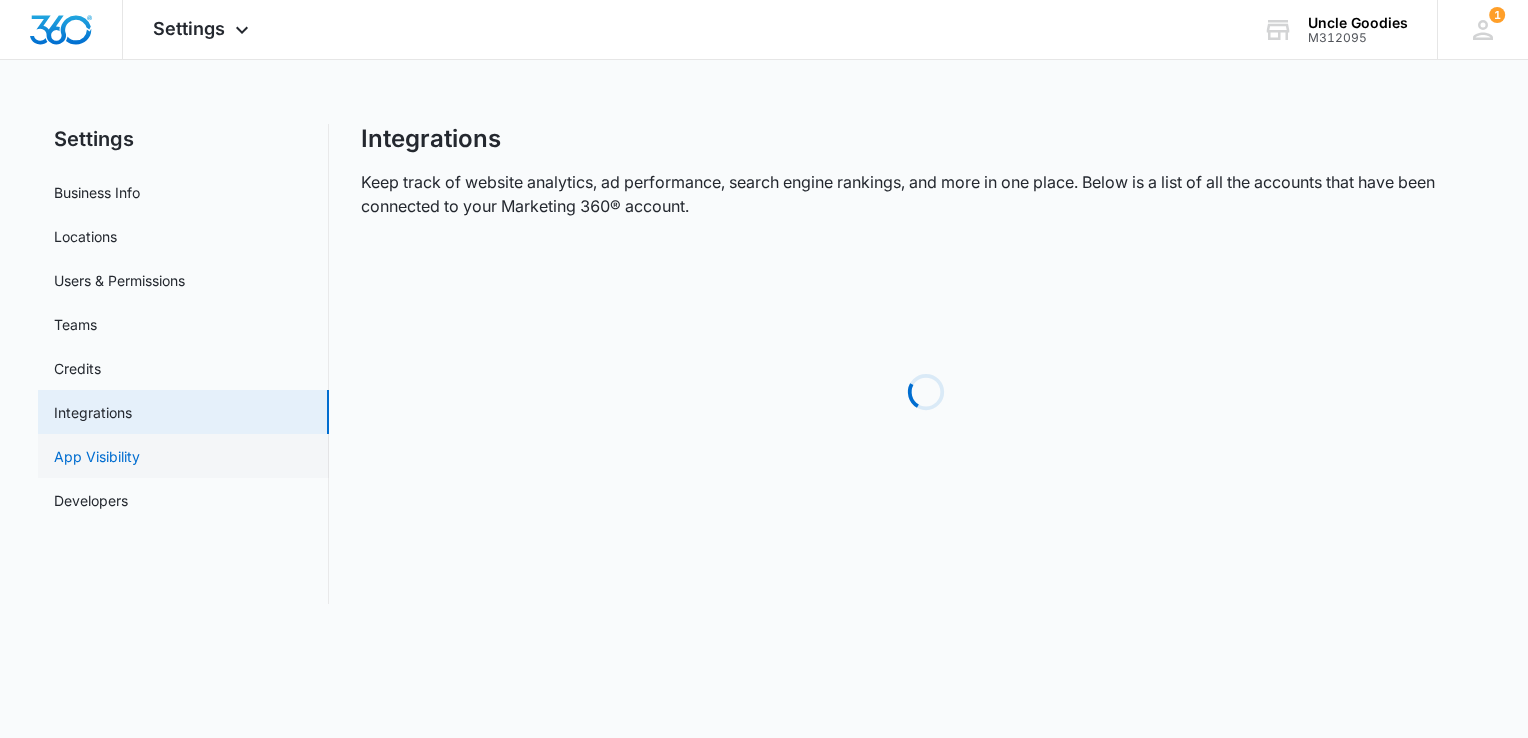 click on "App Visibility" at bounding box center (97, 456) 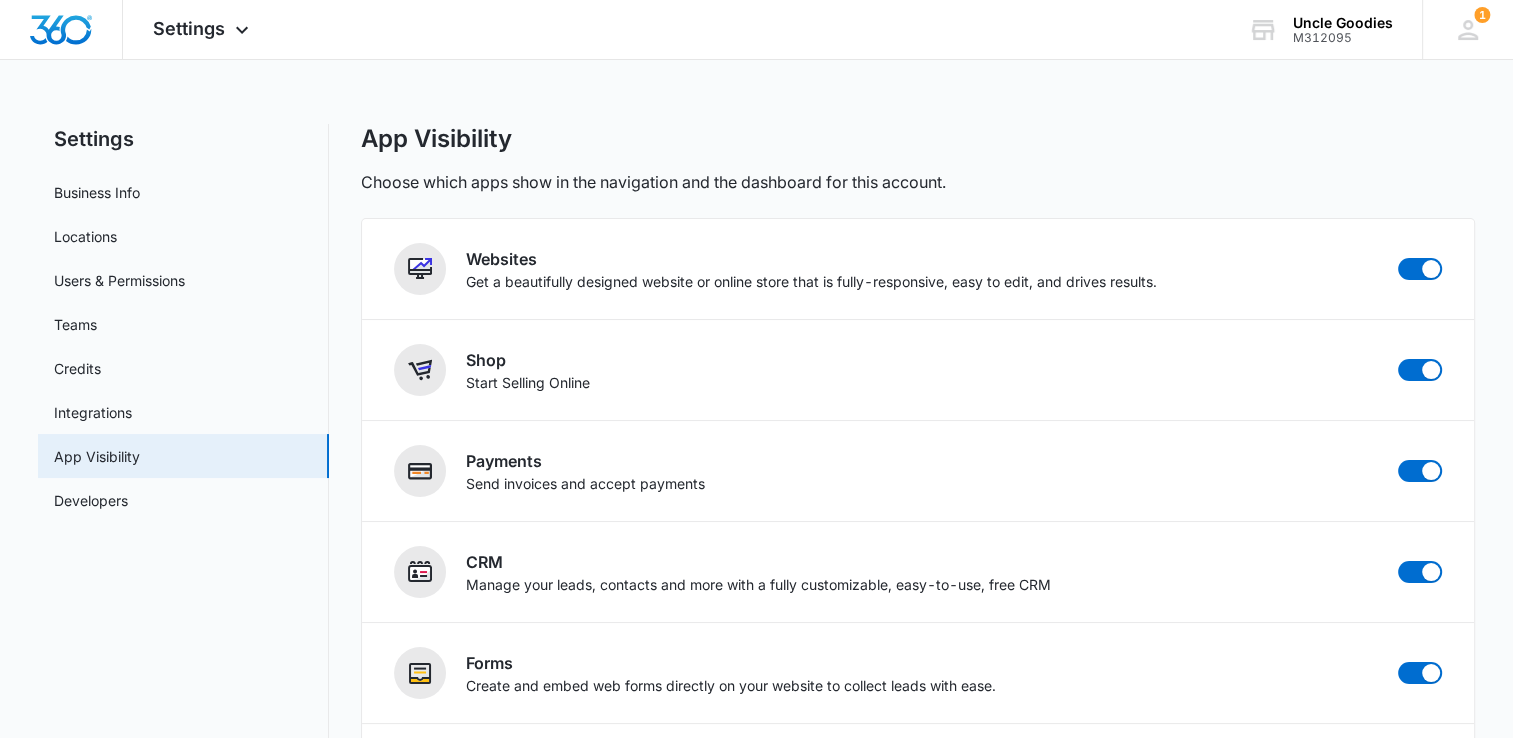 scroll, scrollTop: 109, scrollLeft: 0, axis: vertical 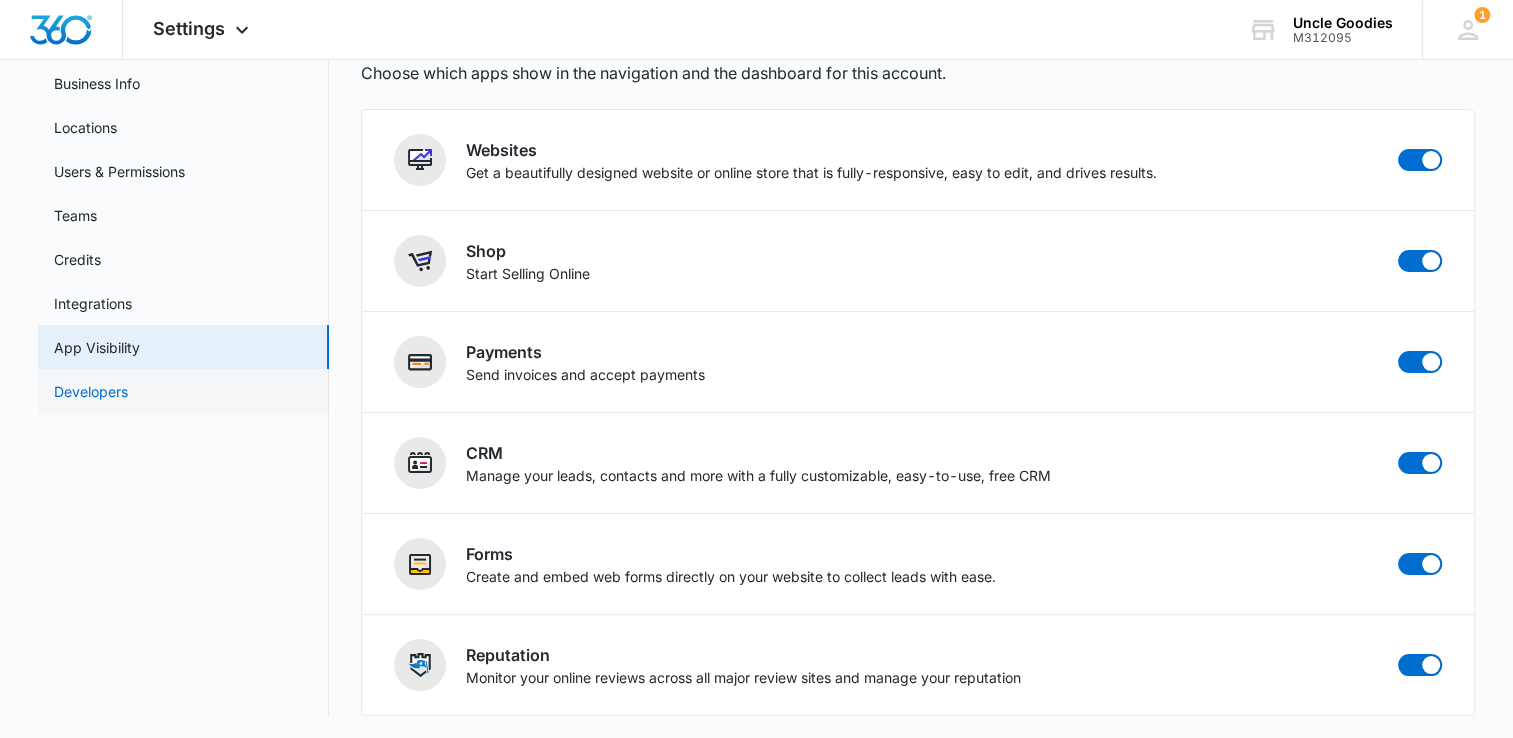 click on "Developers" at bounding box center [91, 391] 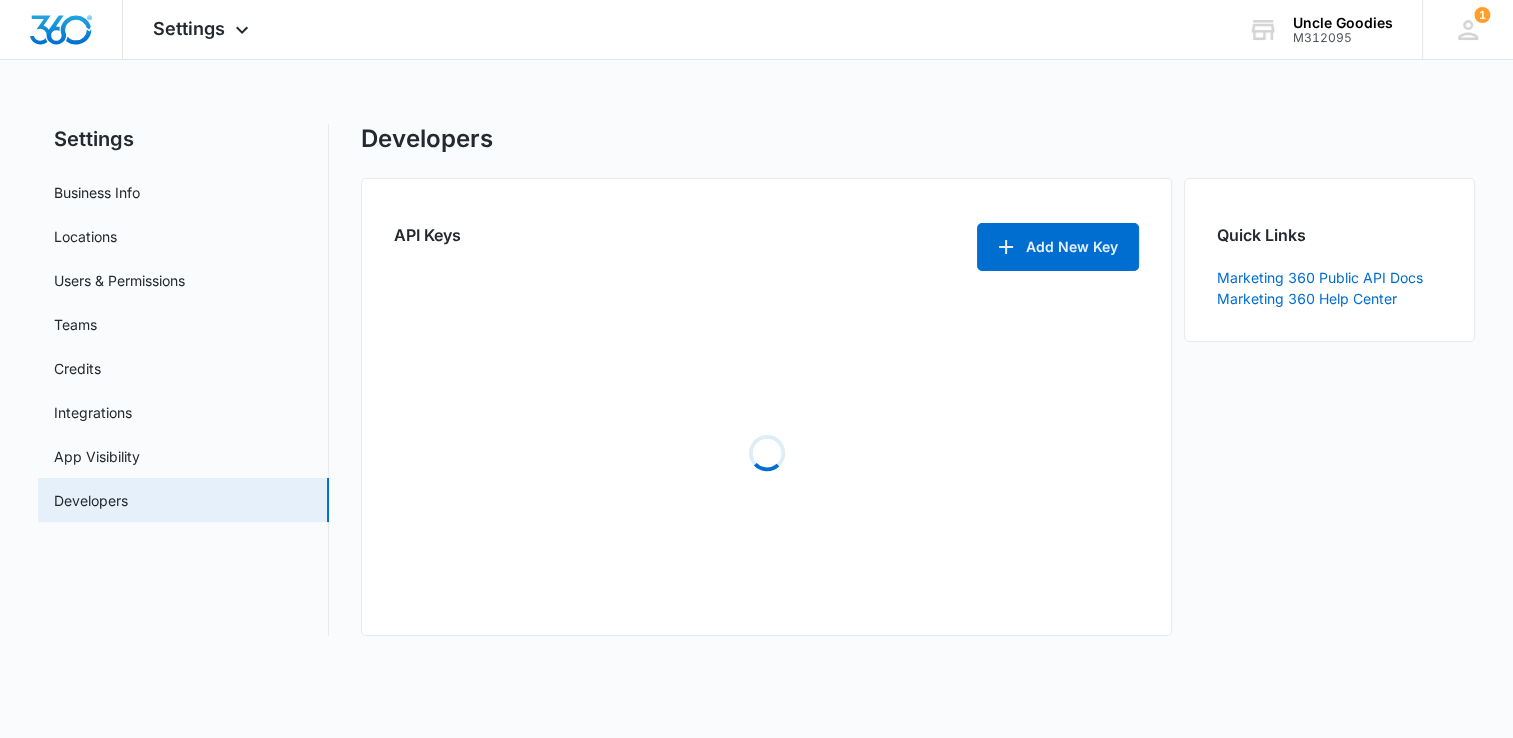 scroll, scrollTop: 0, scrollLeft: 0, axis: both 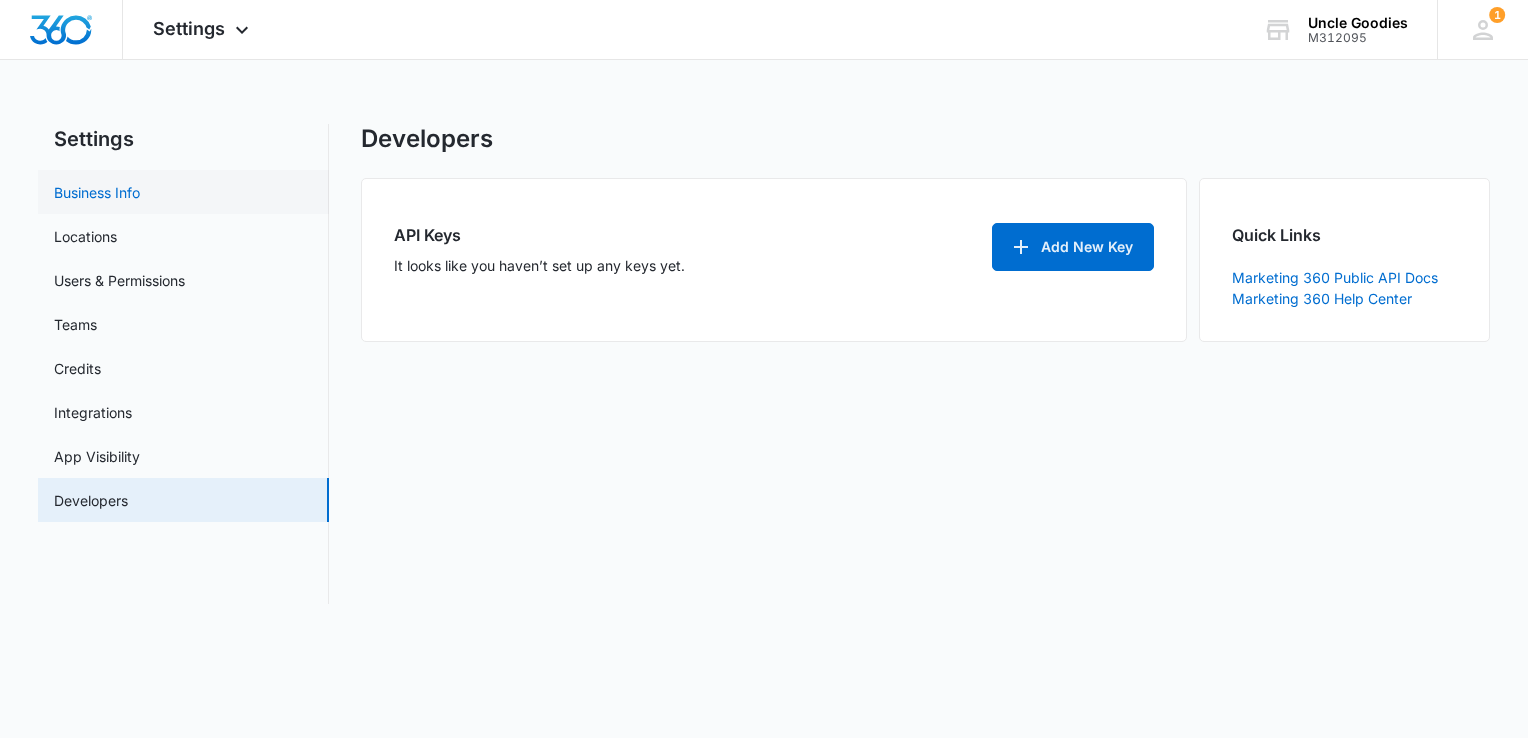 click on "Business Info" at bounding box center (97, 192) 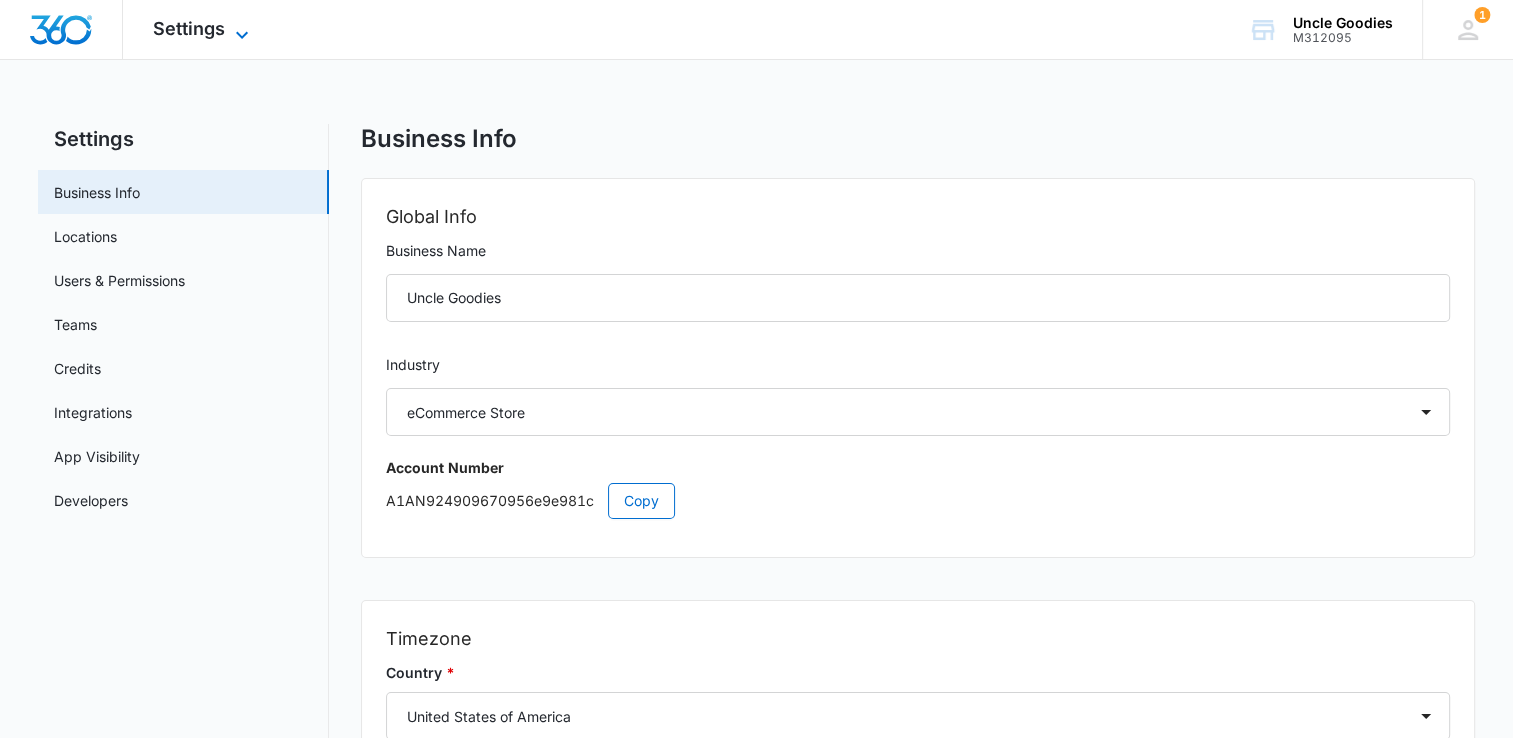 click 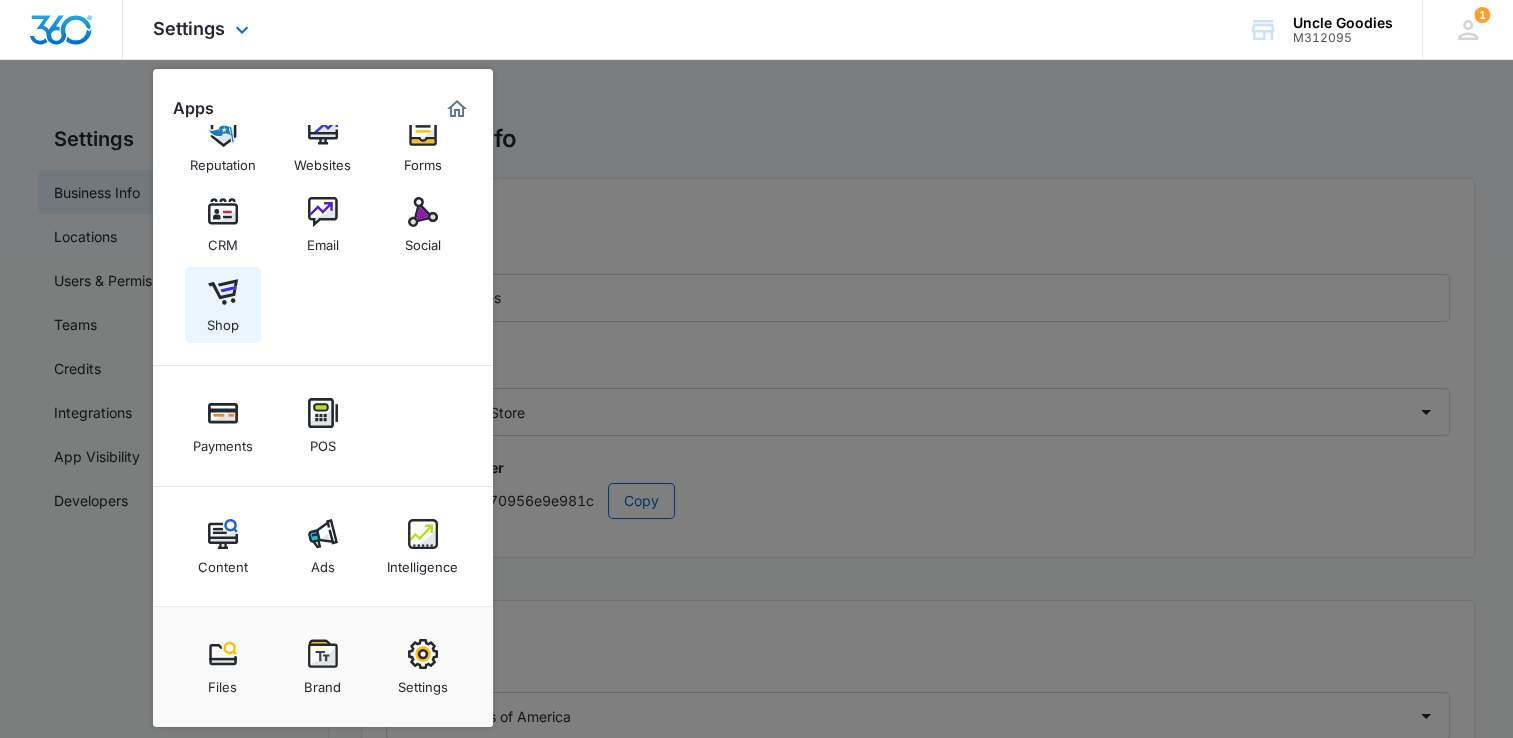 click at bounding box center [223, 292] 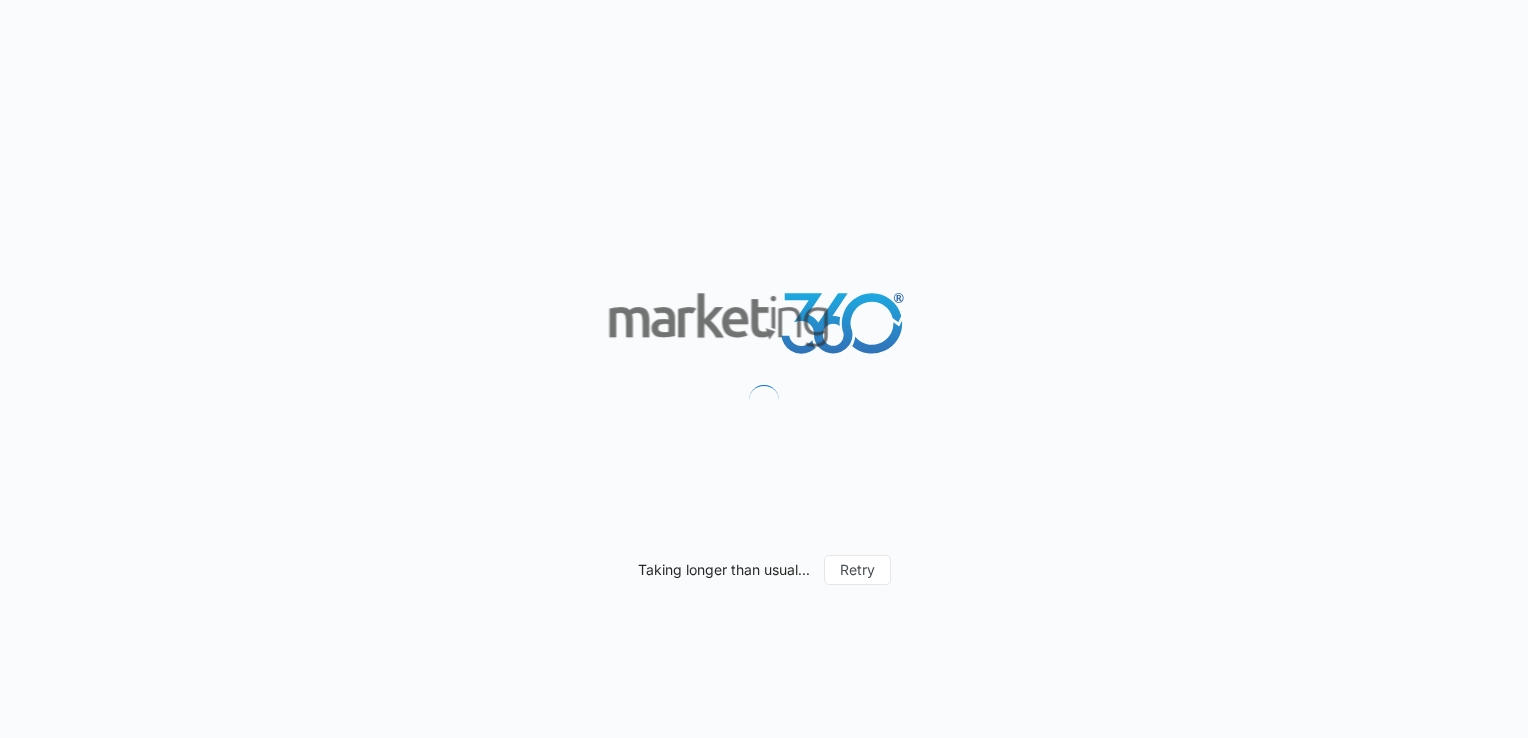 scroll, scrollTop: 0, scrollLeft: 0, axis: both 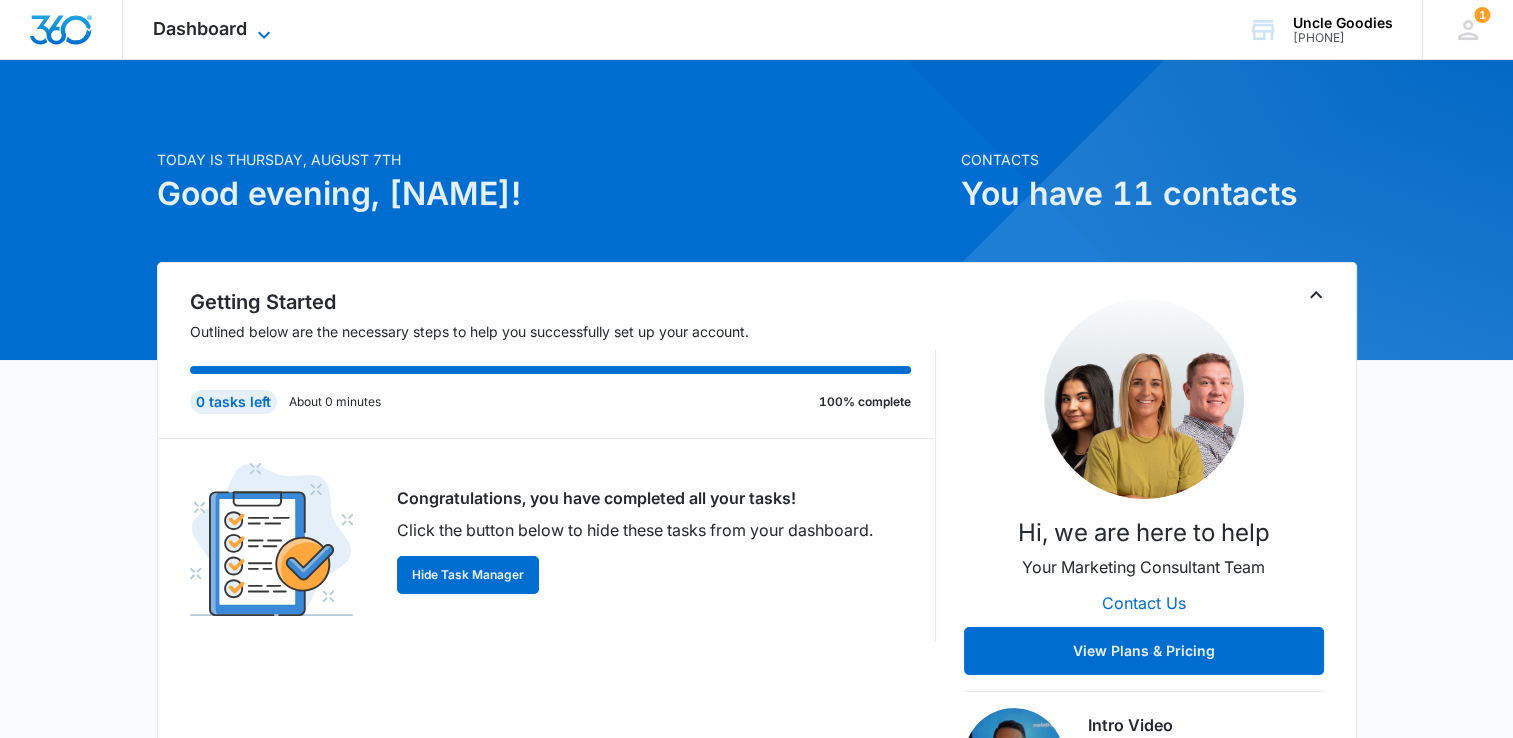 click on "Dashboard" at bounding box center [200, 28] 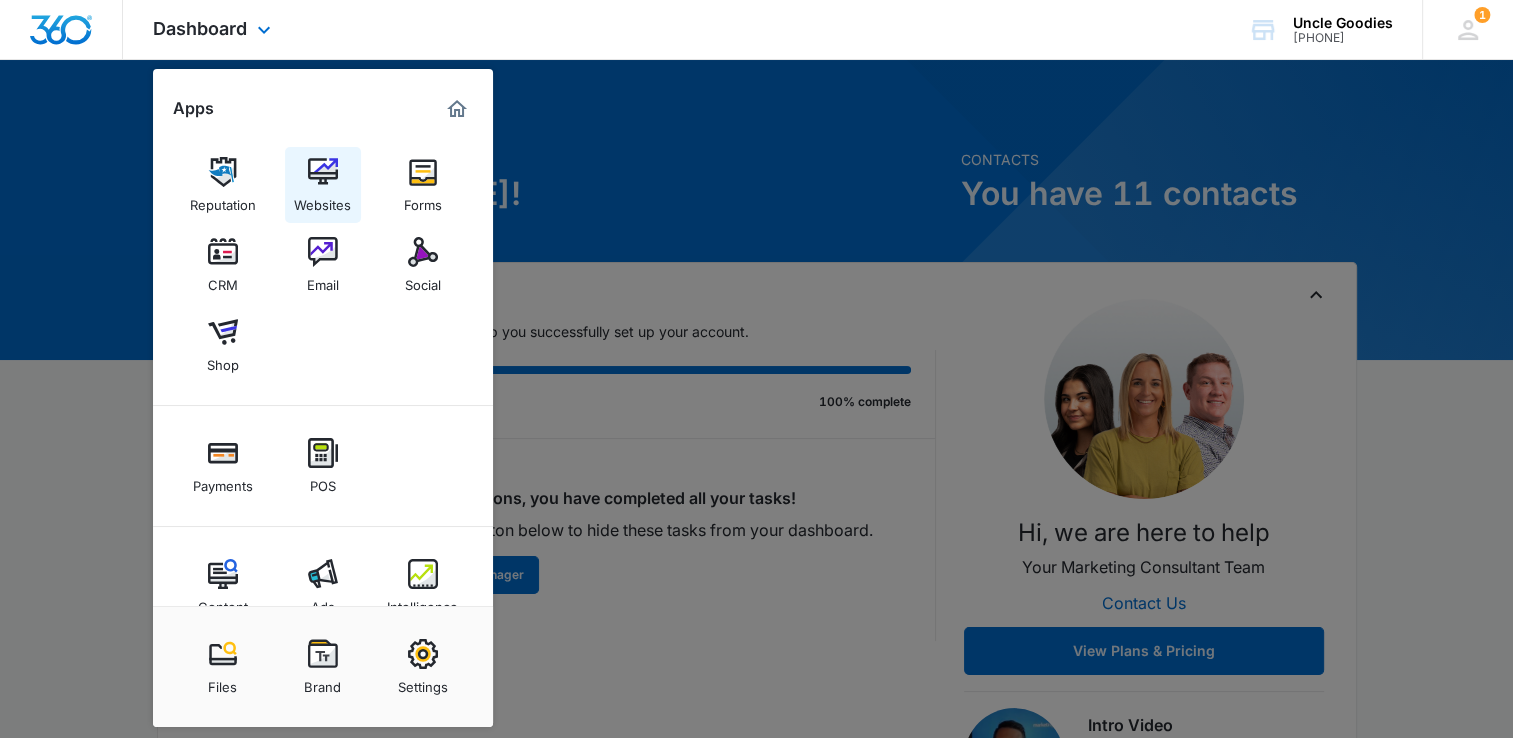click at bounding box center (323, 172) 